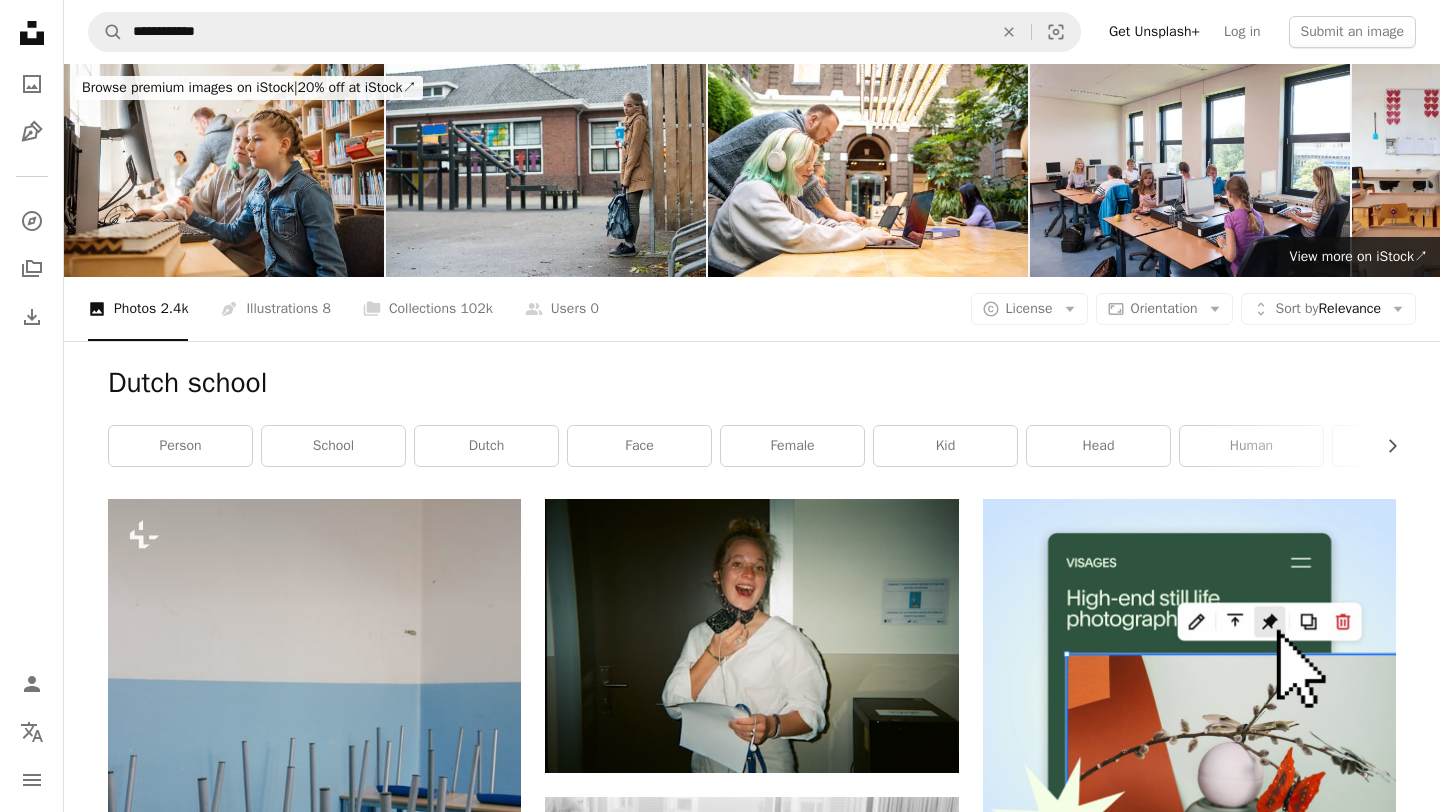 scroll, scrollTop: 388, scrollLeft: 0, axis: vertical 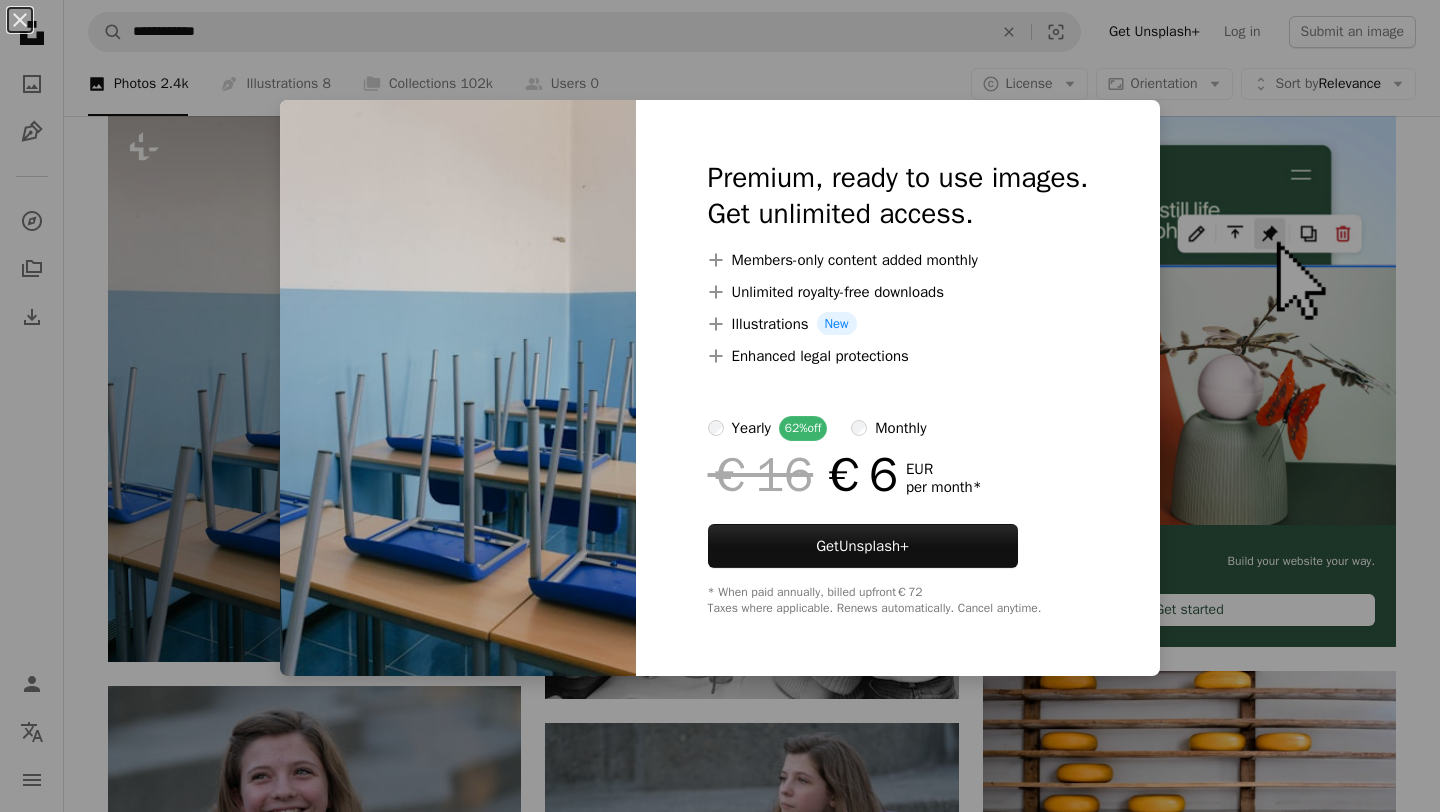 click on "An X shape Premium, ready to use images. Get unlimited access. A plus sign Members-only content added monthly A plus sign Unlimited royalty-free downloads A plus sign Illustrations  New A plus sign Enhanced legal protections yearly 62%  off monthly €16   €6 EUR per month * Get  Unsplash+ * When paid annually, billed upfront  €72 Taxes where applicable. Renews automatically. Cancel anytime." at bounding box center [720, 406] 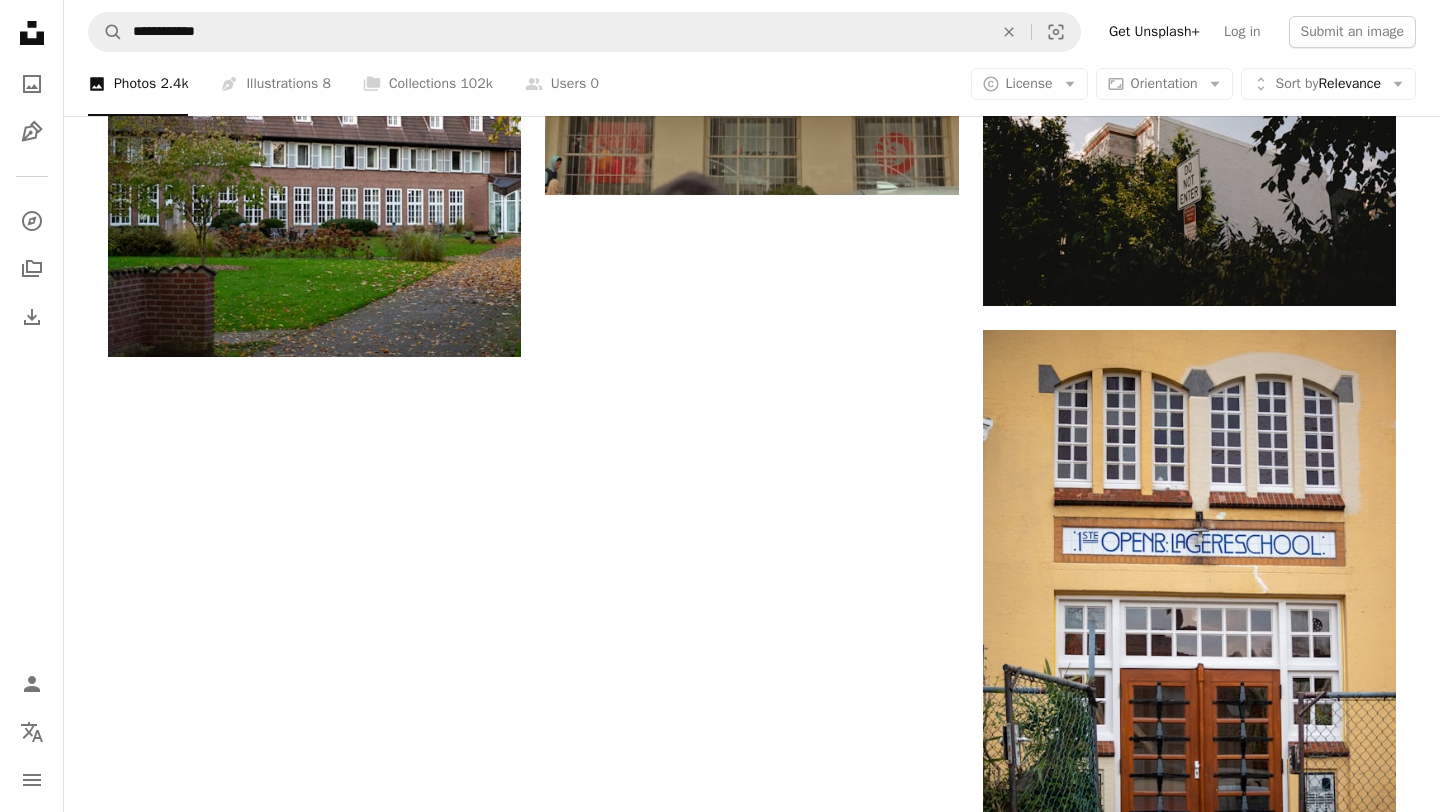 scroll, scrollTop: 2957, scrollLeft: 0, axis: vertical 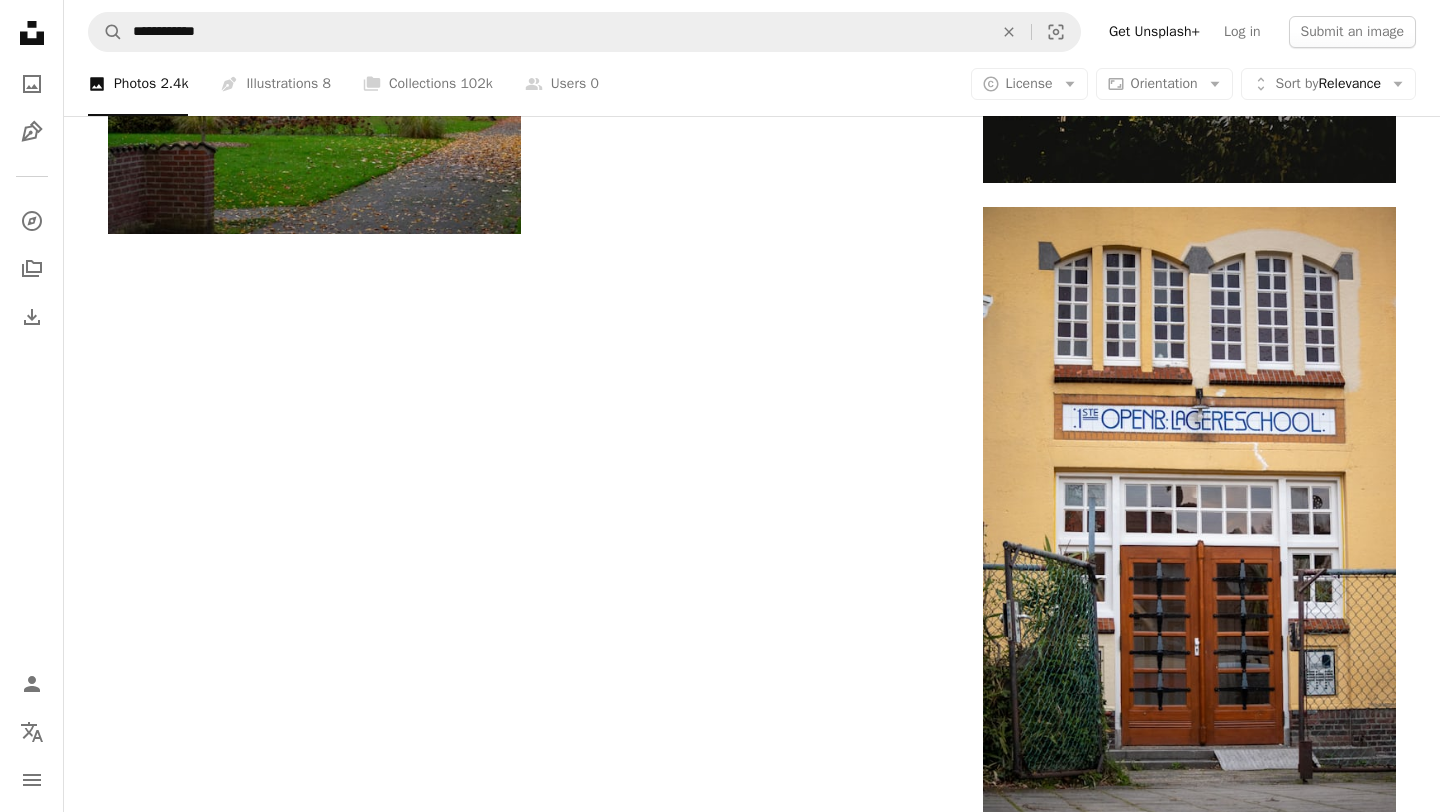 click on "**********" at bounding box center [752, 32] 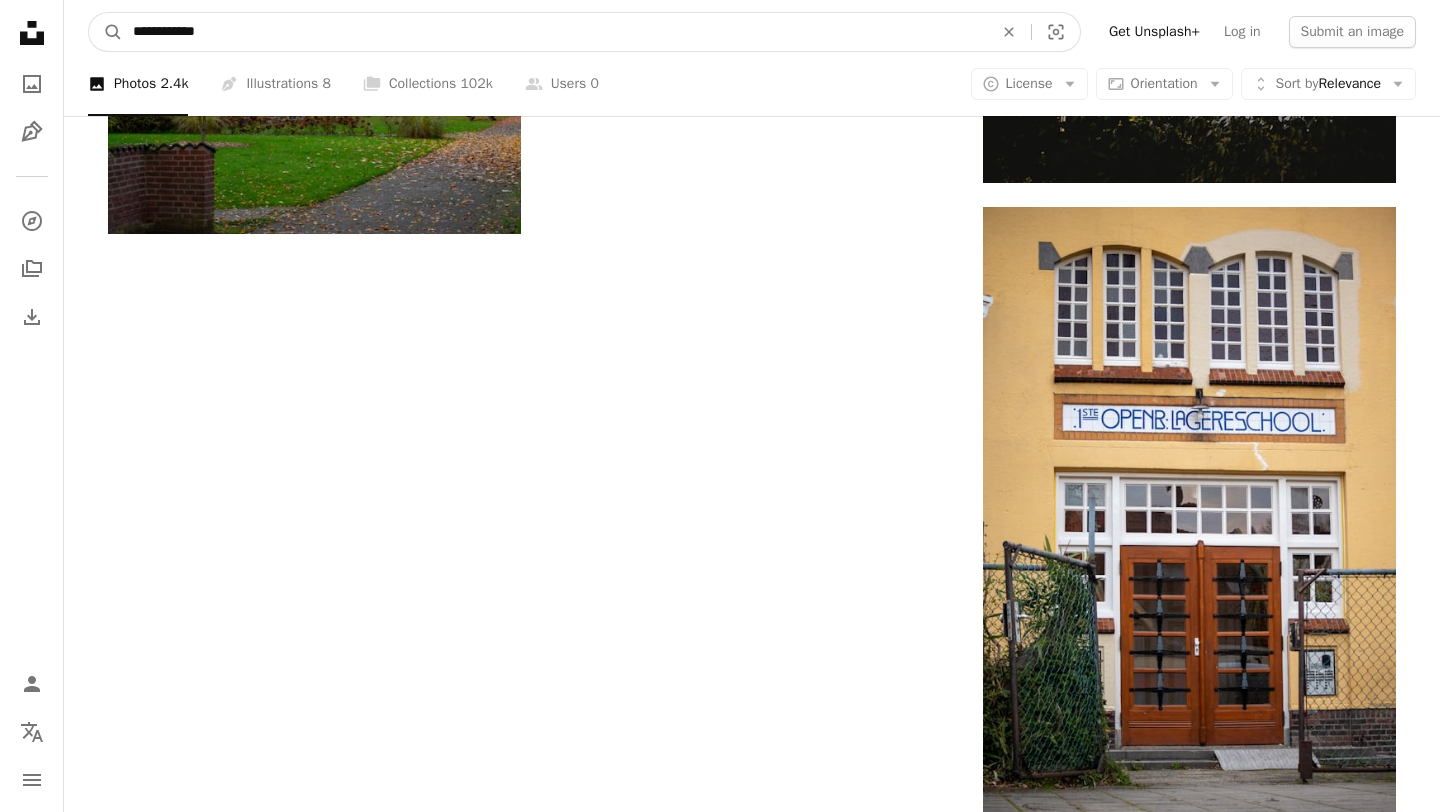 click on "**********" at bounding box center (555, 32) 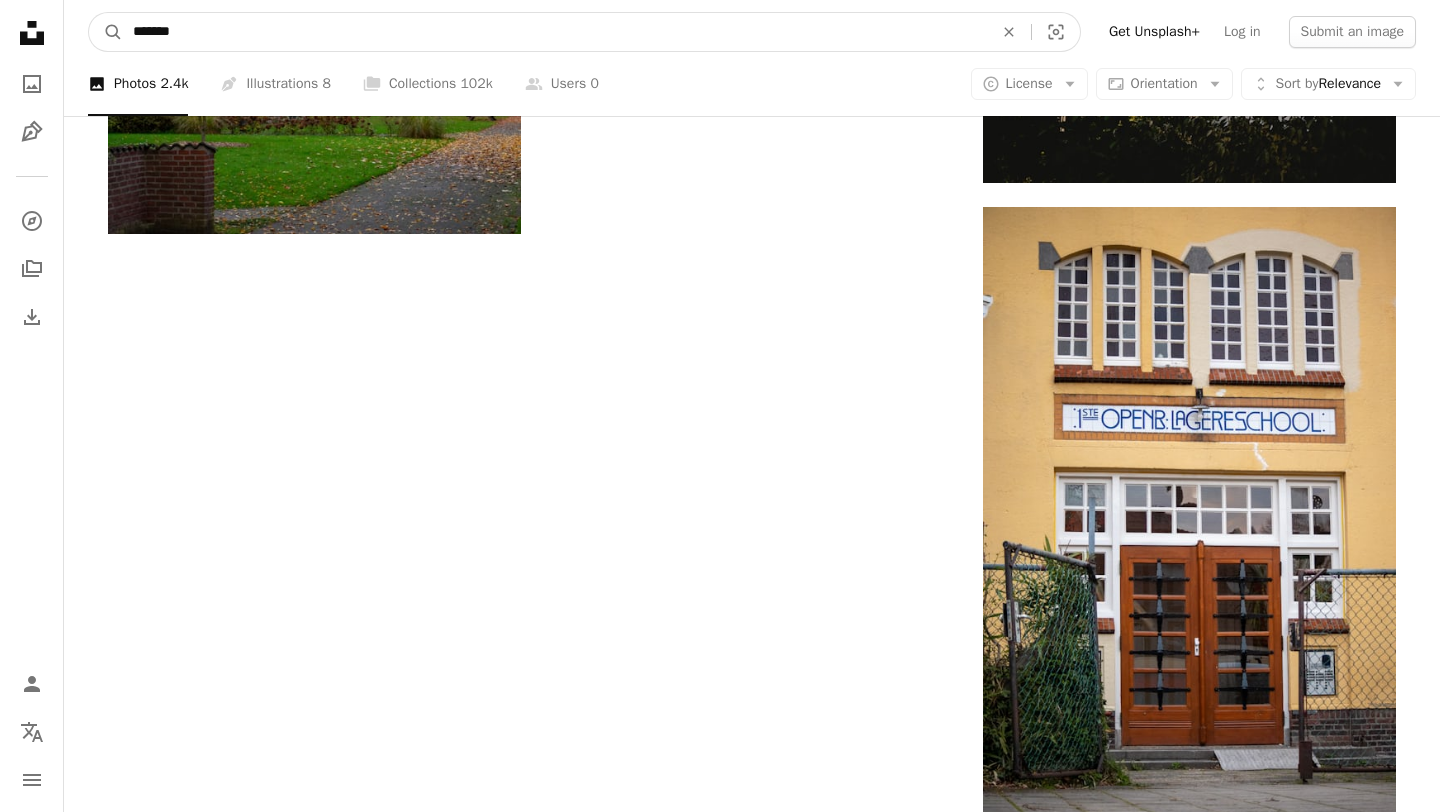 type on "*******" 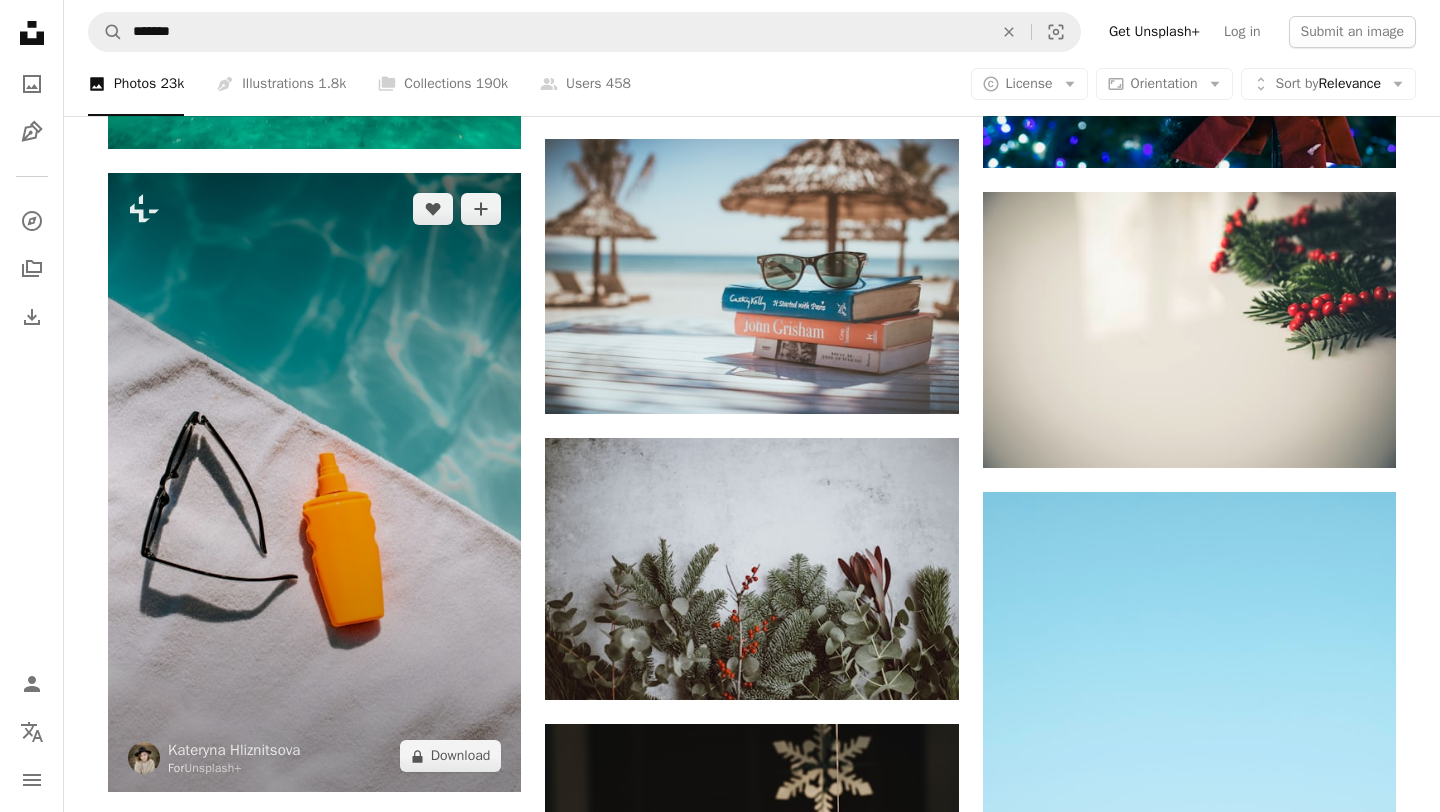 scroll, scrollTop: 1175, scrollLeft: 0, axis: vertical 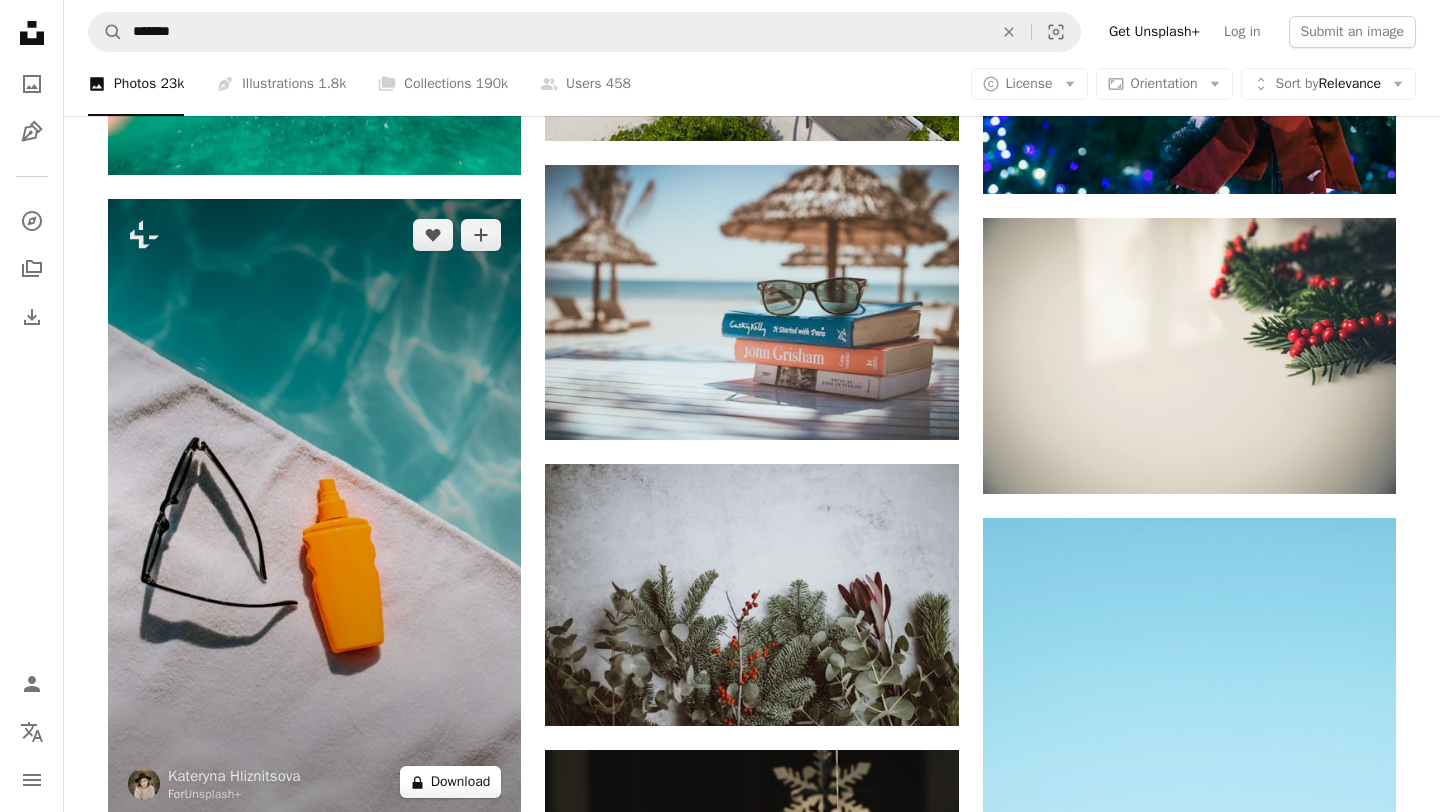 click on "A lock Download" at bounding box center [451, 782] 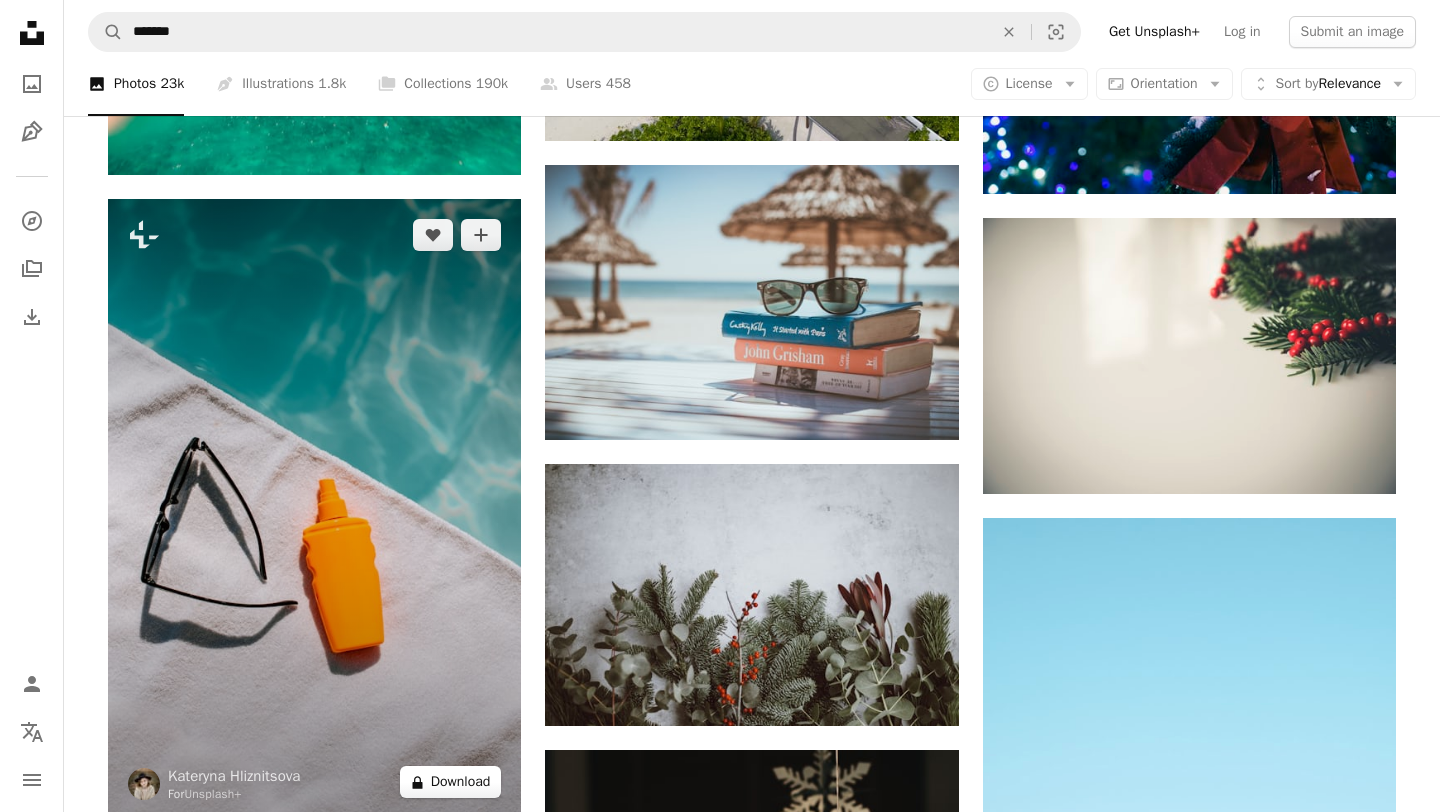 click on "An X shape Premium, ready to use images. Get unlimited access. A plus sign Members-only content added monthly A plus sign Unlimited royalty-free downloads A plus sign Illustrations  New A plus sign Enhanced legal protections yearly 62%  off monthly €16   €6 EUR per month * Get  Unsplash+ * When paid annually, billed upfront  €72 Taxes where applicable. Renews automatically. Cancel anytime." at bounding box center [720, 3635] 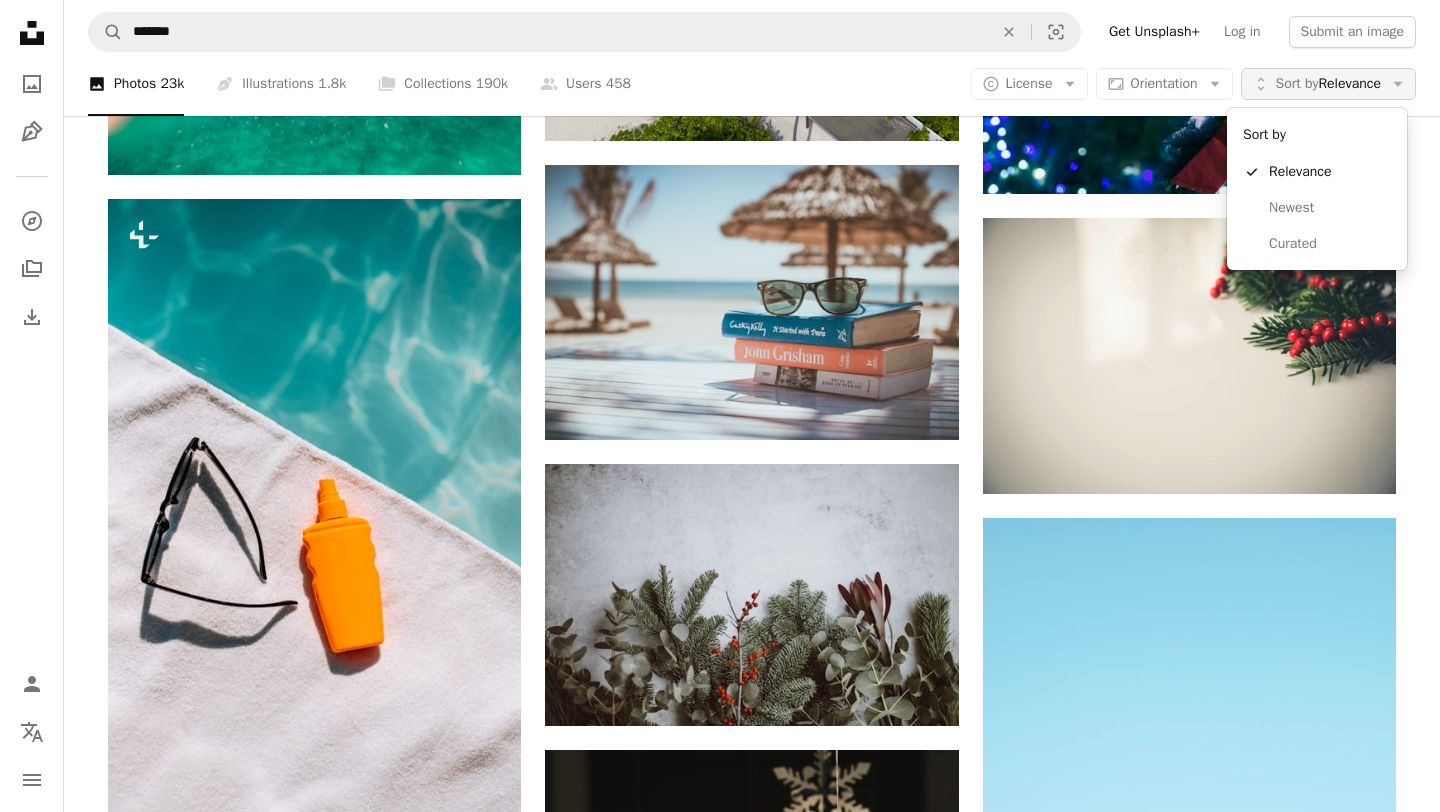 click on "Sort by" at bounding box center (1297, 83) 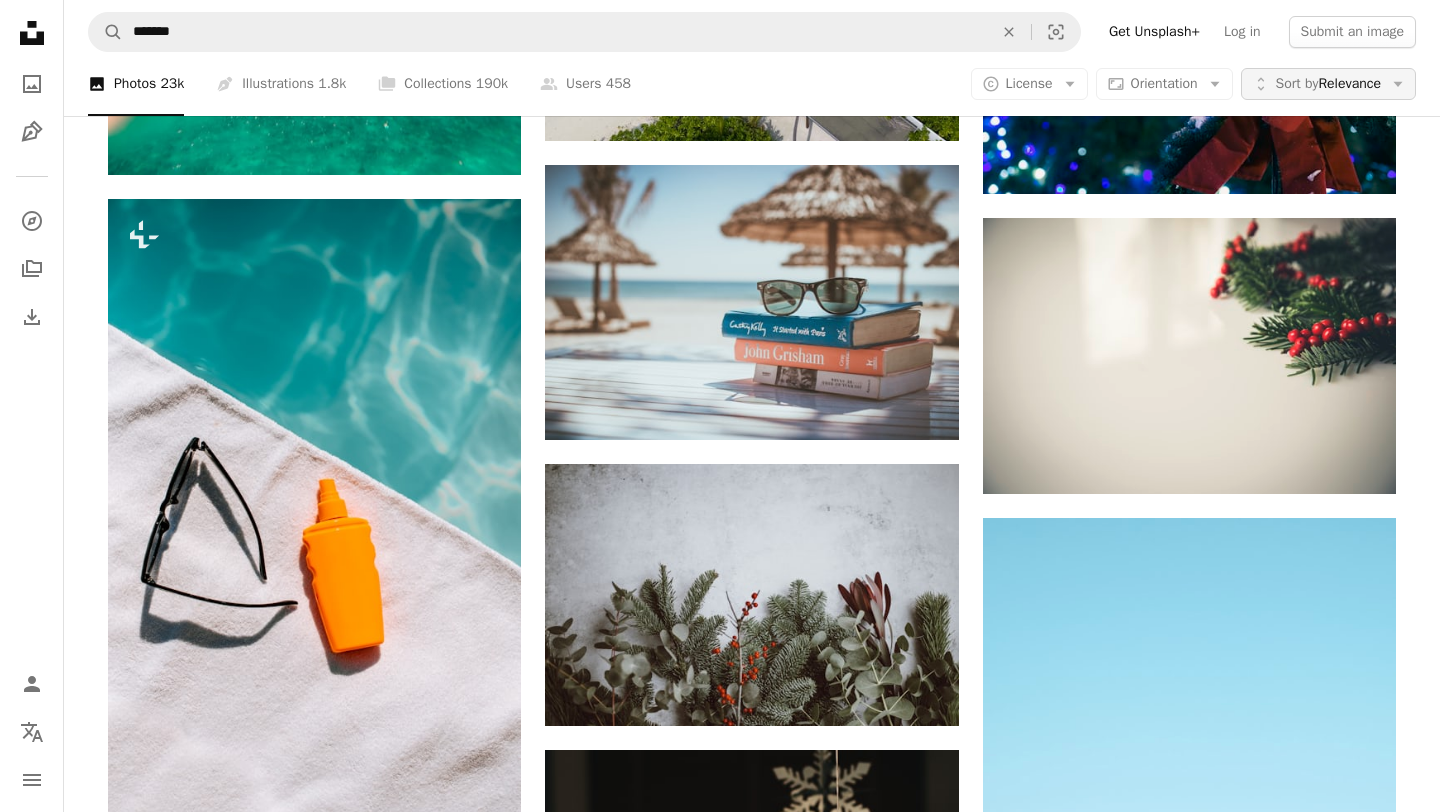 click on "Sort by" at bounding box center (1297, 83) 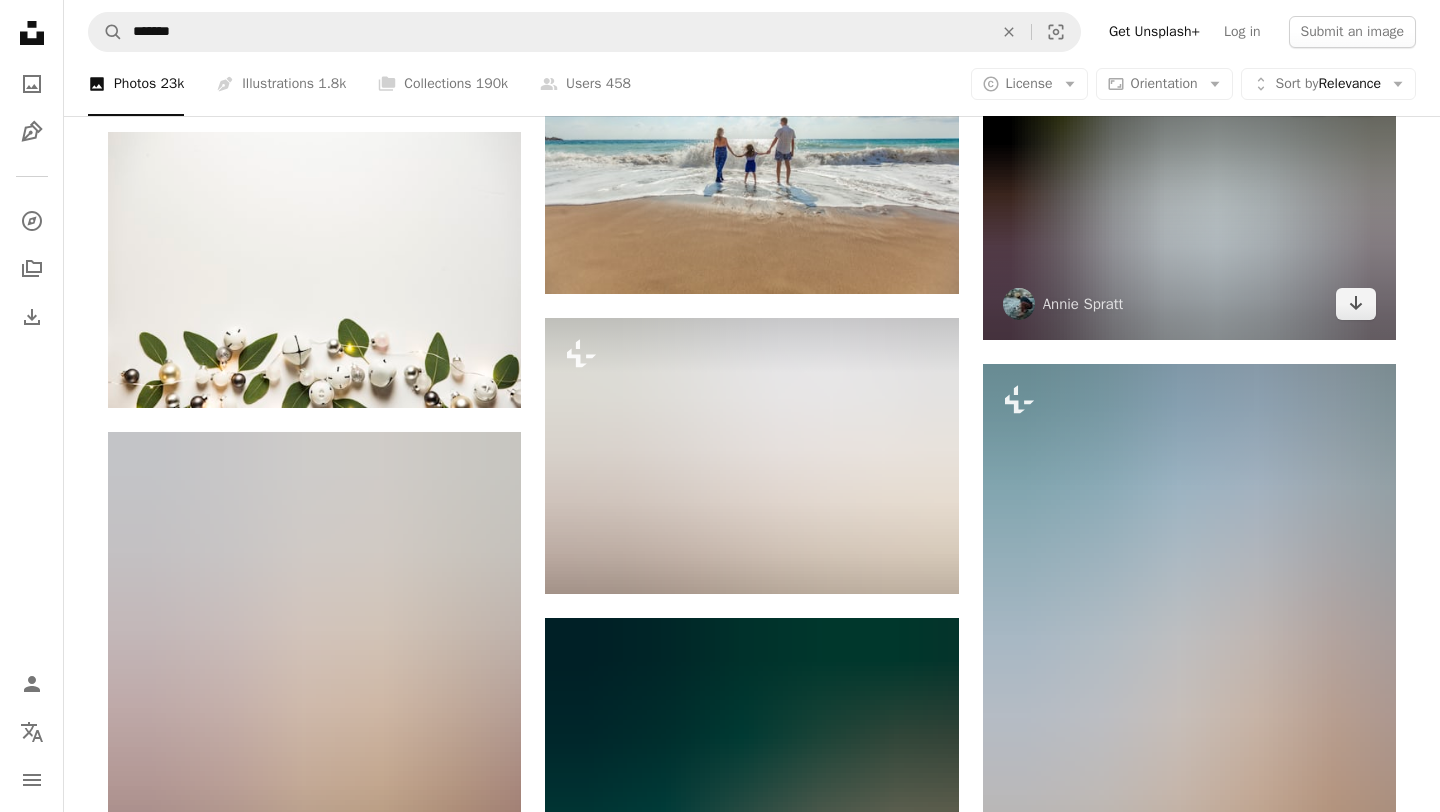 scroll, scrollTop: 2240, scrollLeft: 0, axis: vertical 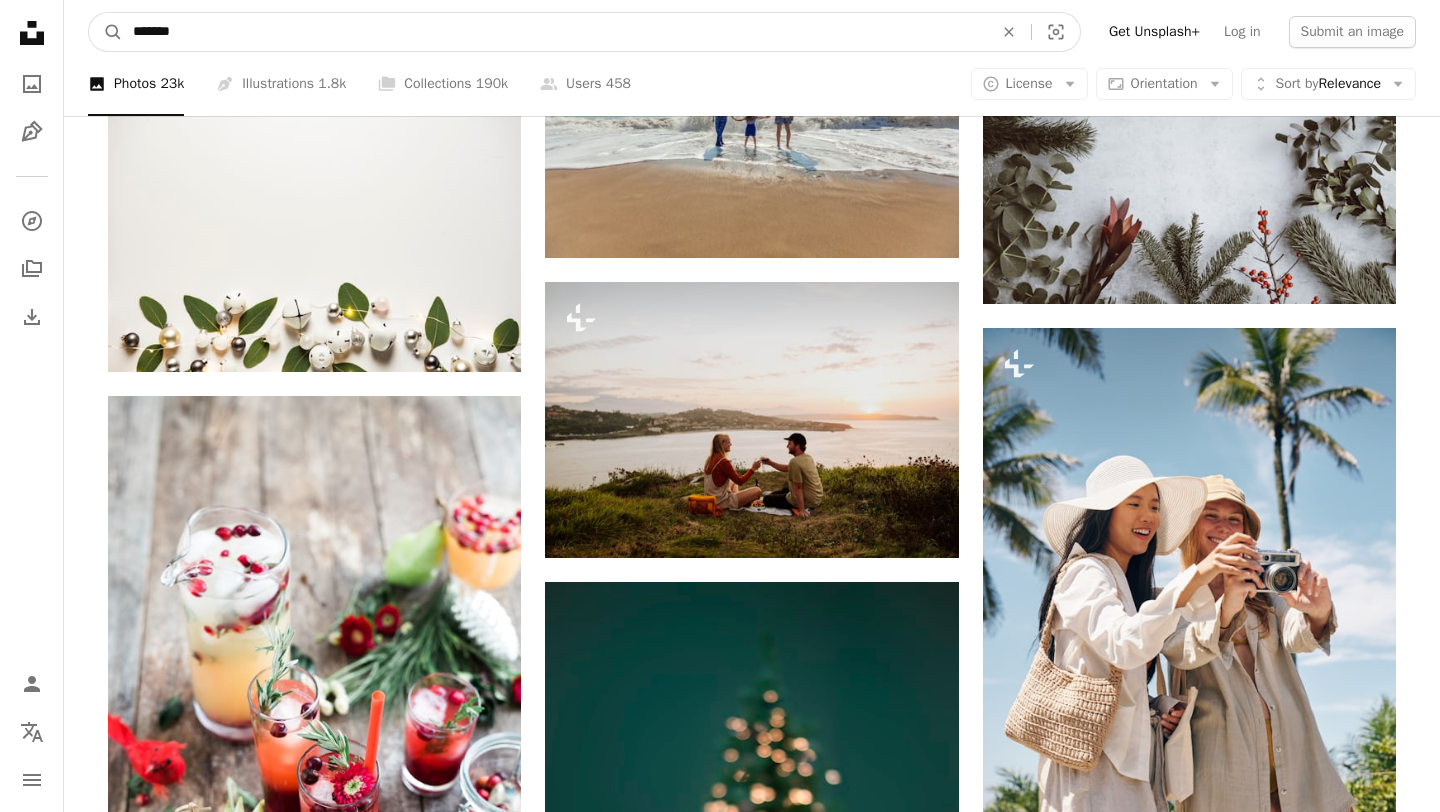 click on "*******" at bounding box center (555, 32) 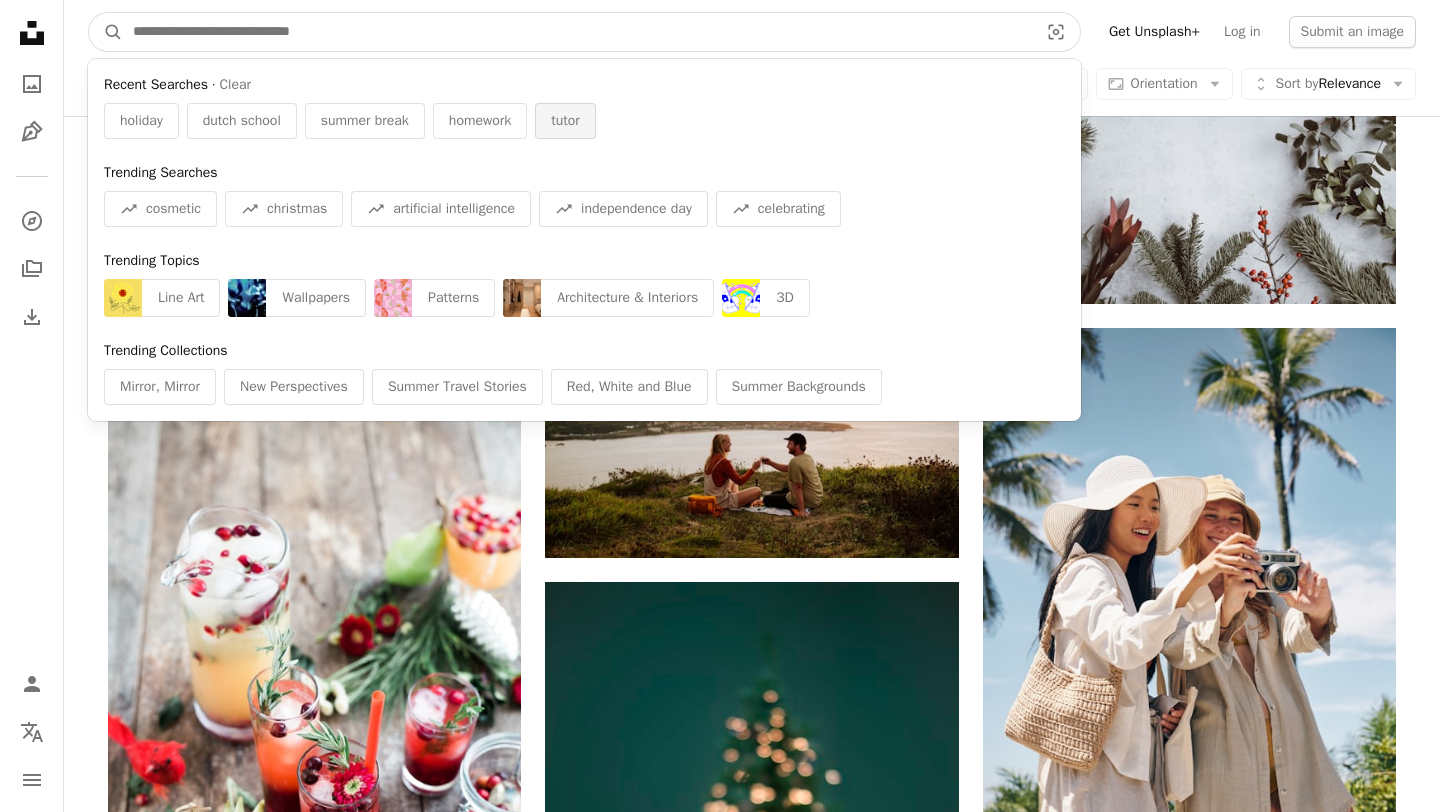 type 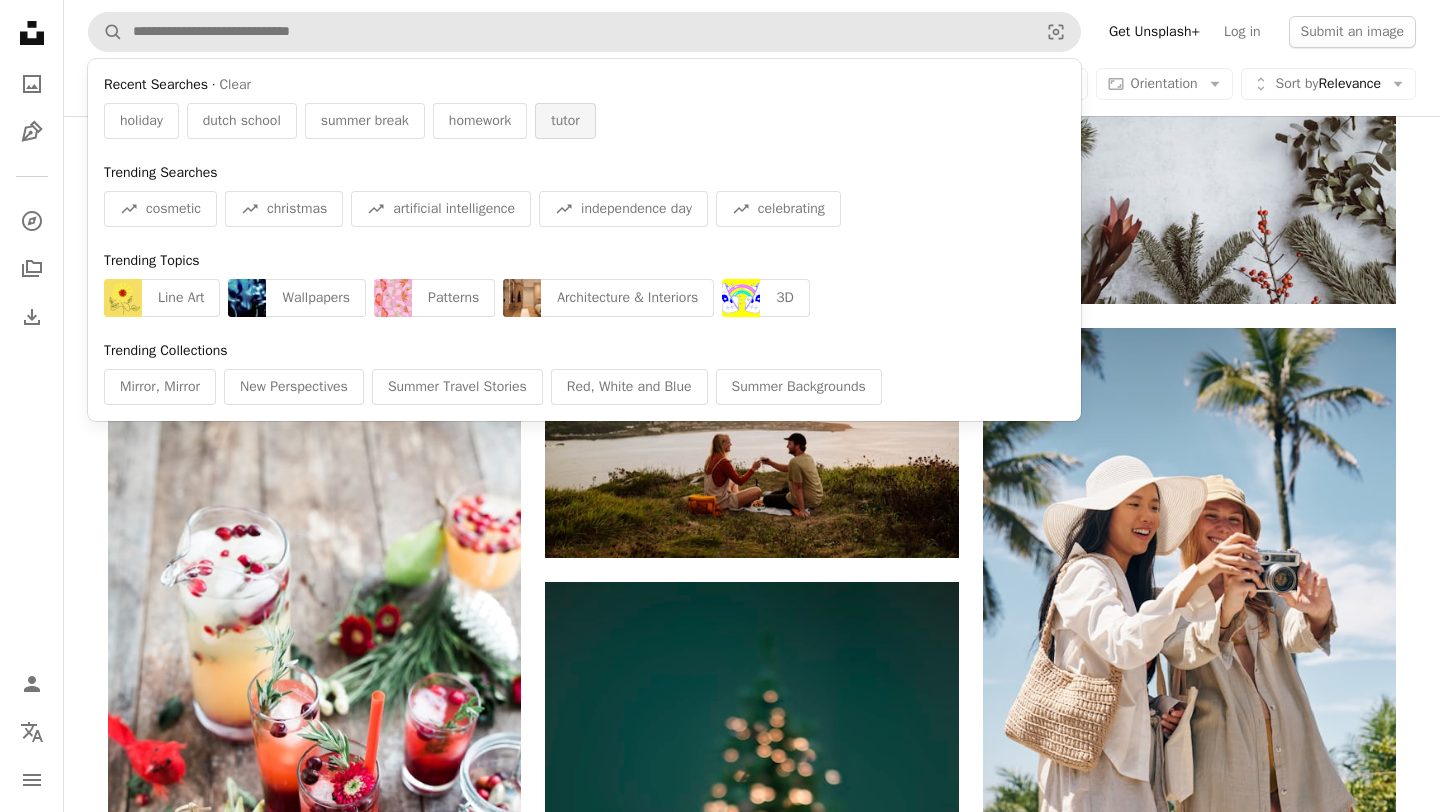 click on "tutor" at bounding box center [565, 121] 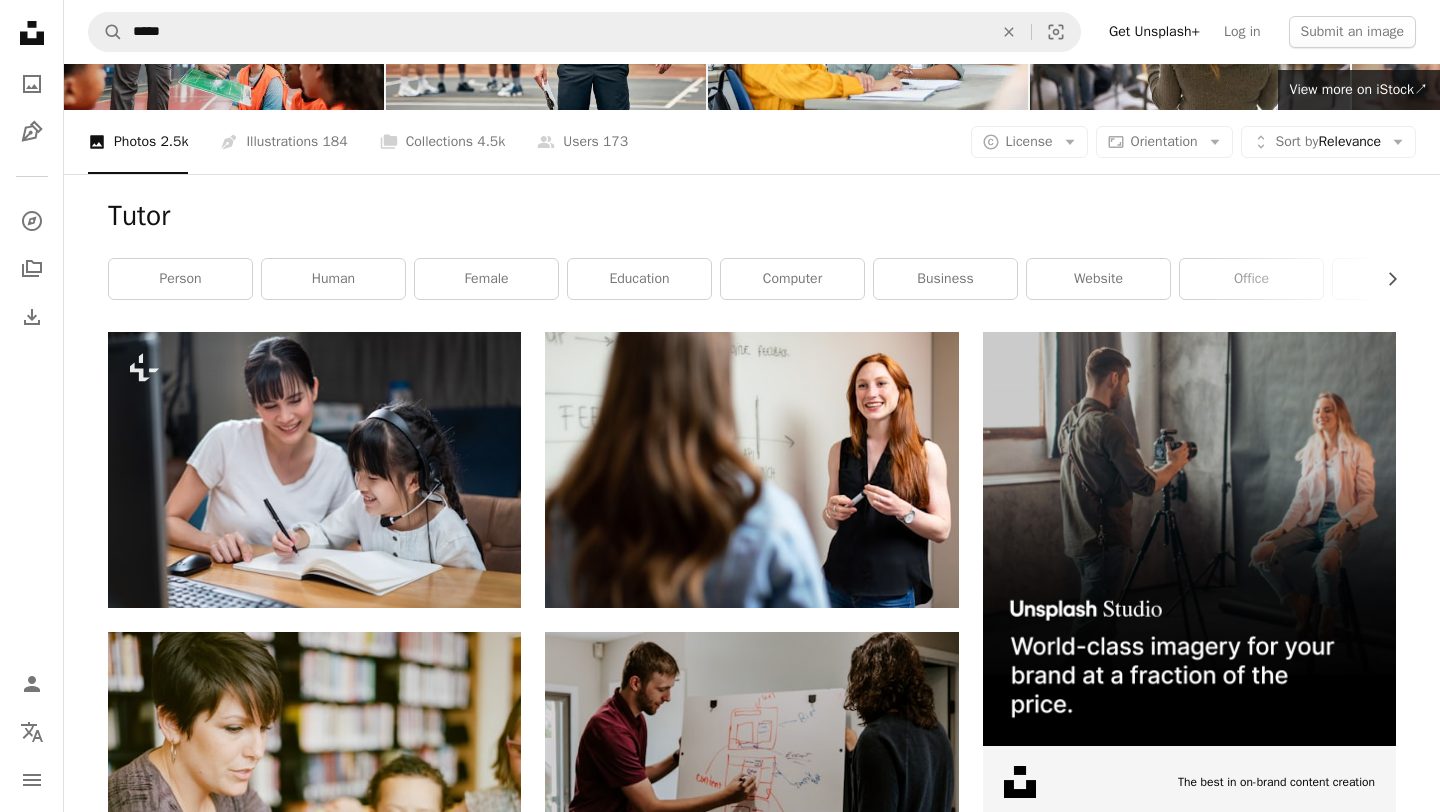 scroll, scrollTop: 168, scrollLeft: 0, axis: vertical 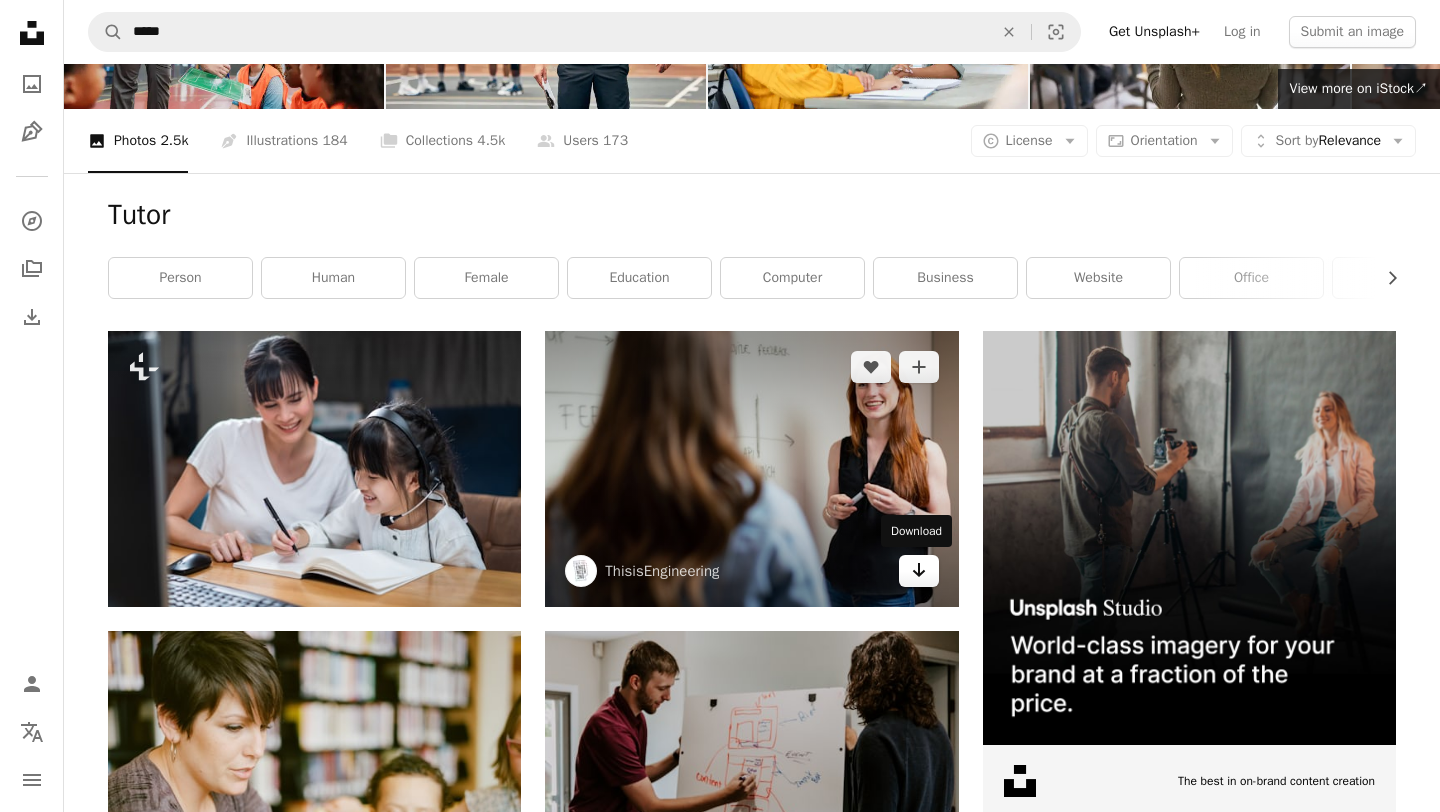 click on "Arrow pointing down" 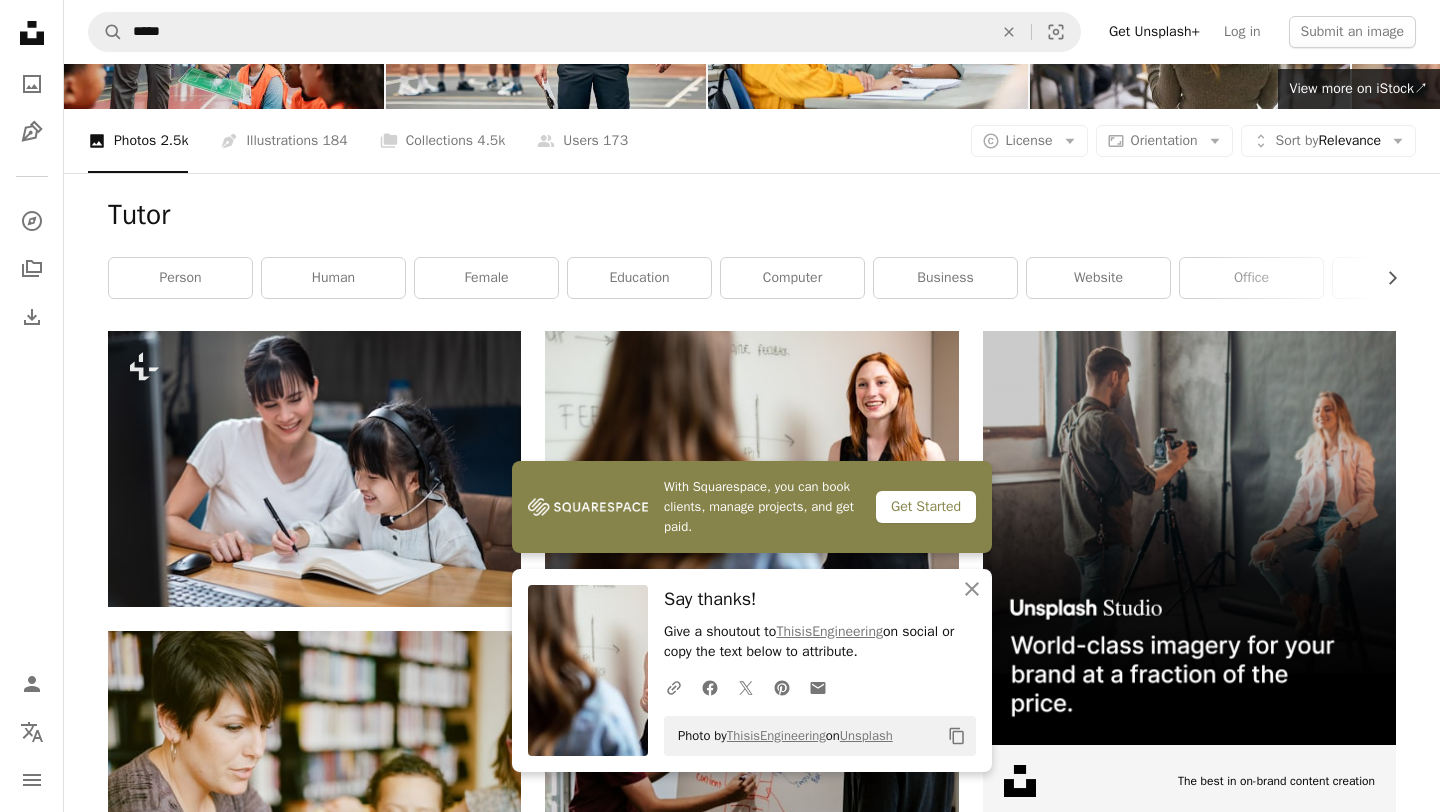 scroll, scrollTop: 476, scrollLeft: 0, axis: vertical 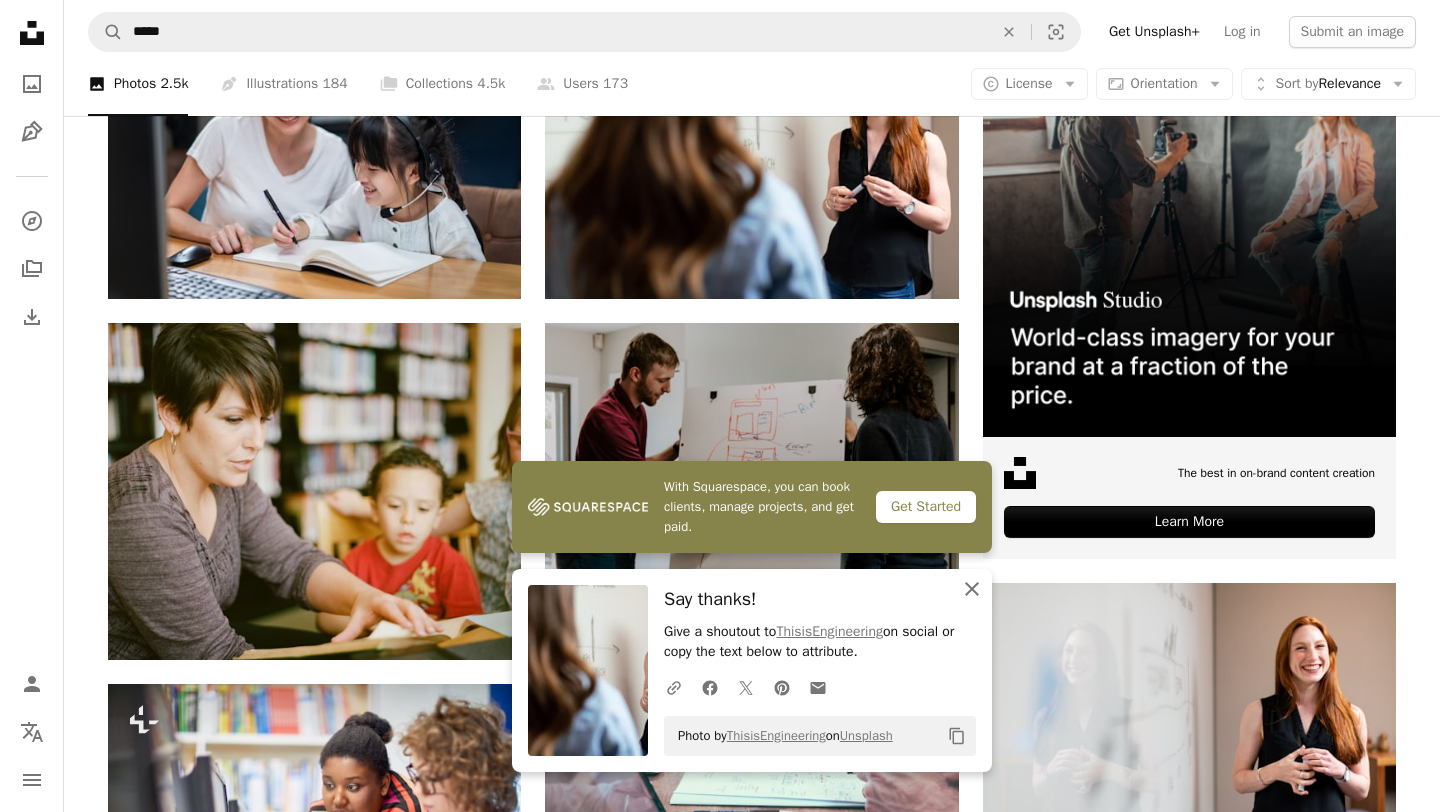 click on "An X shape" 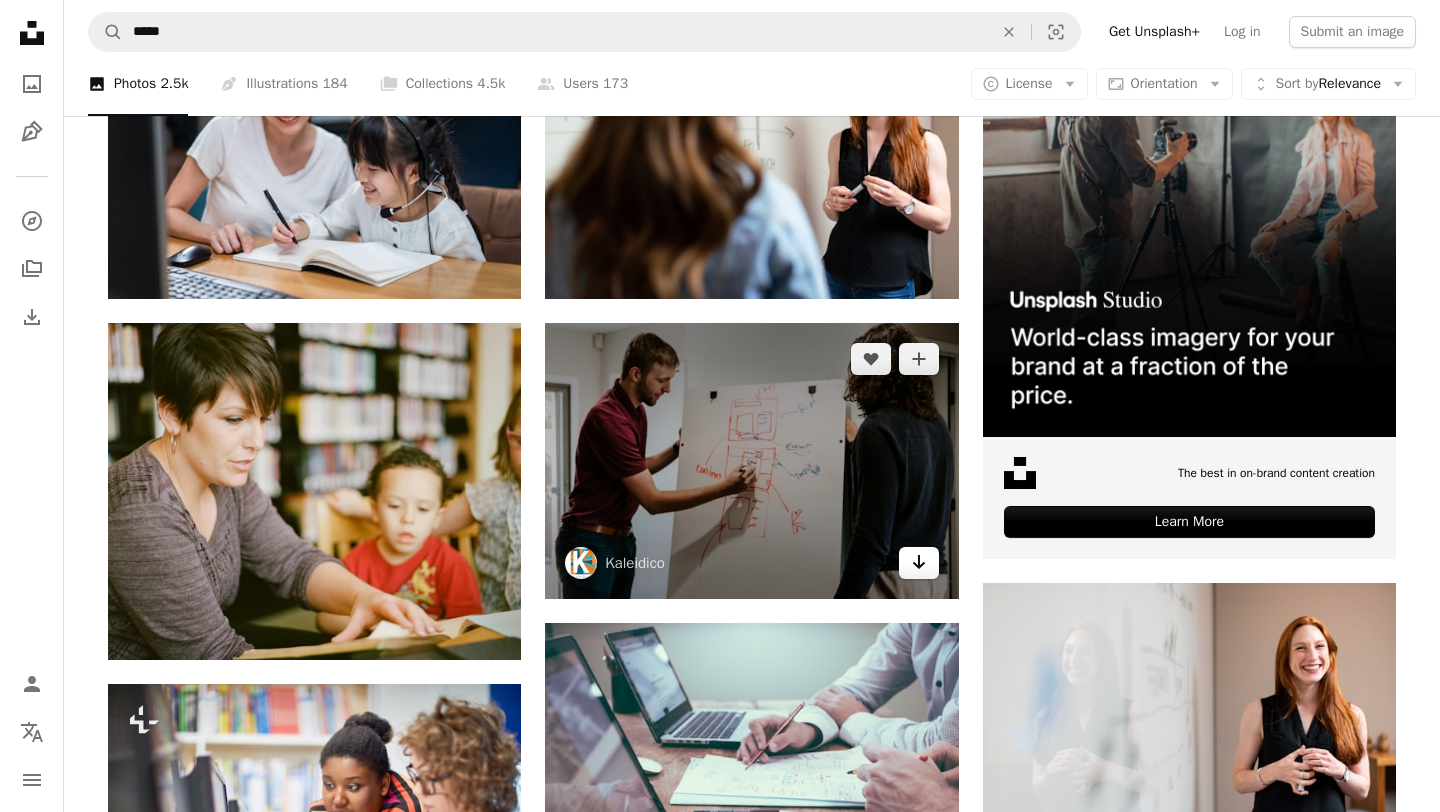 click on "Arrow pointing down" 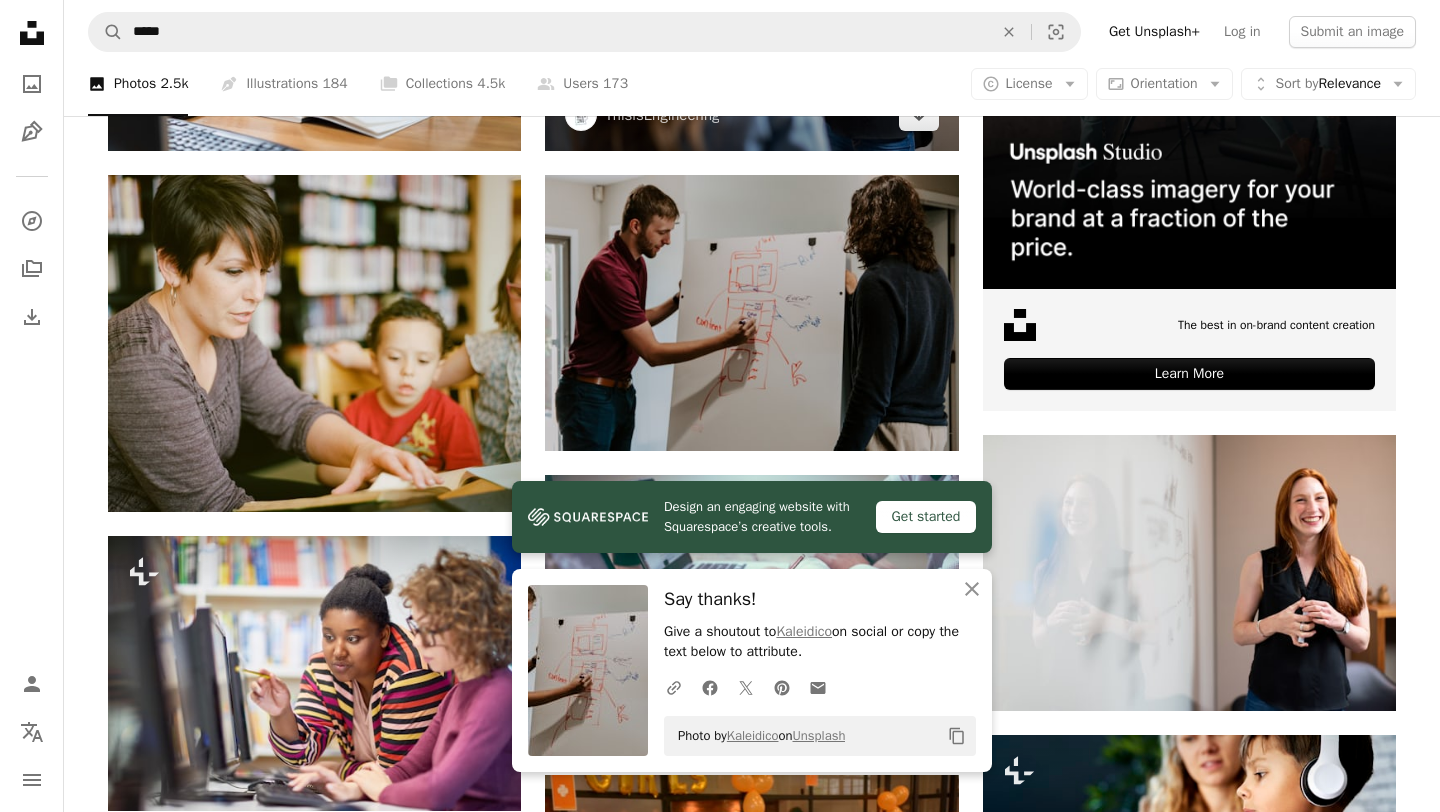 scroll, scrollTop: 633, scrollLeft: 0, axis: vertical 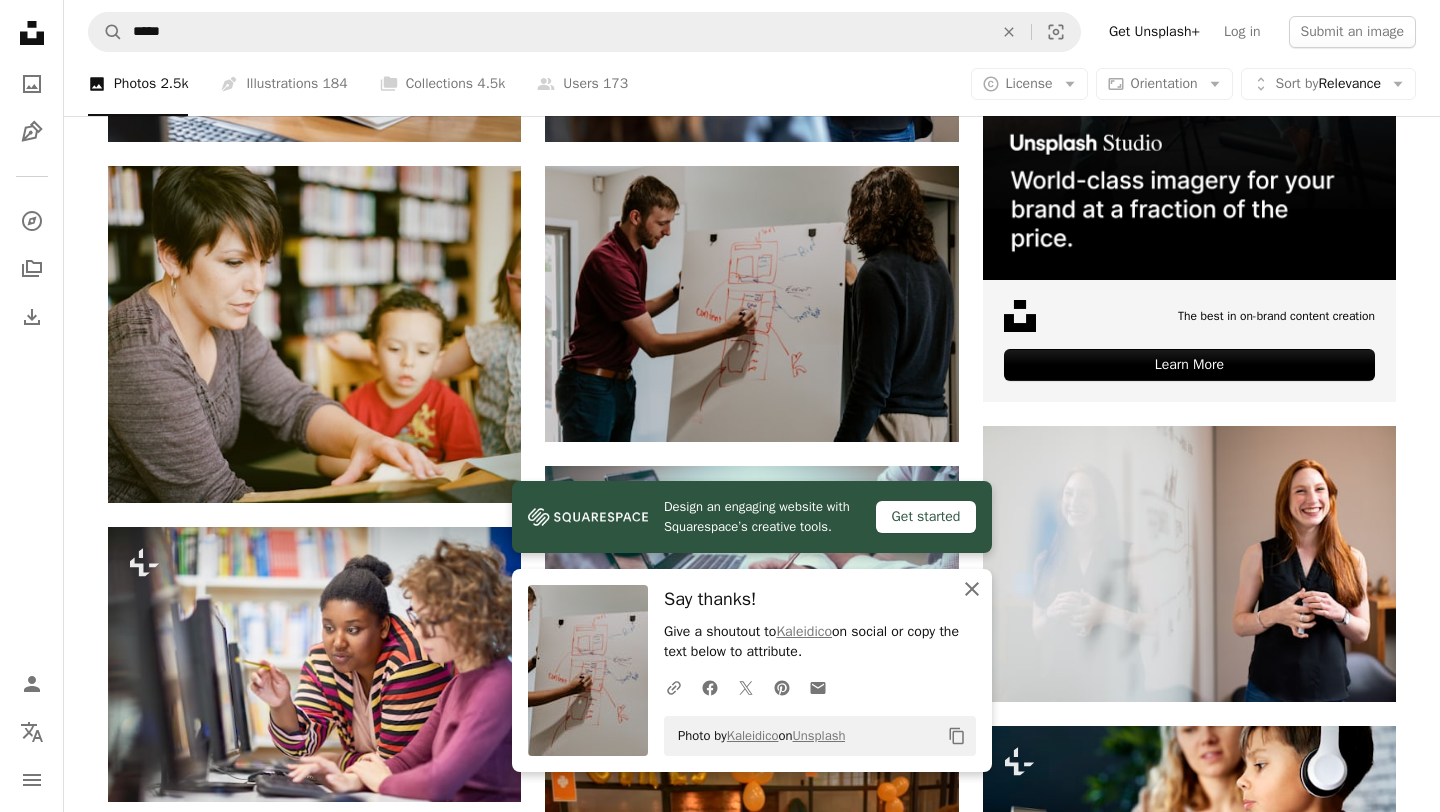 click 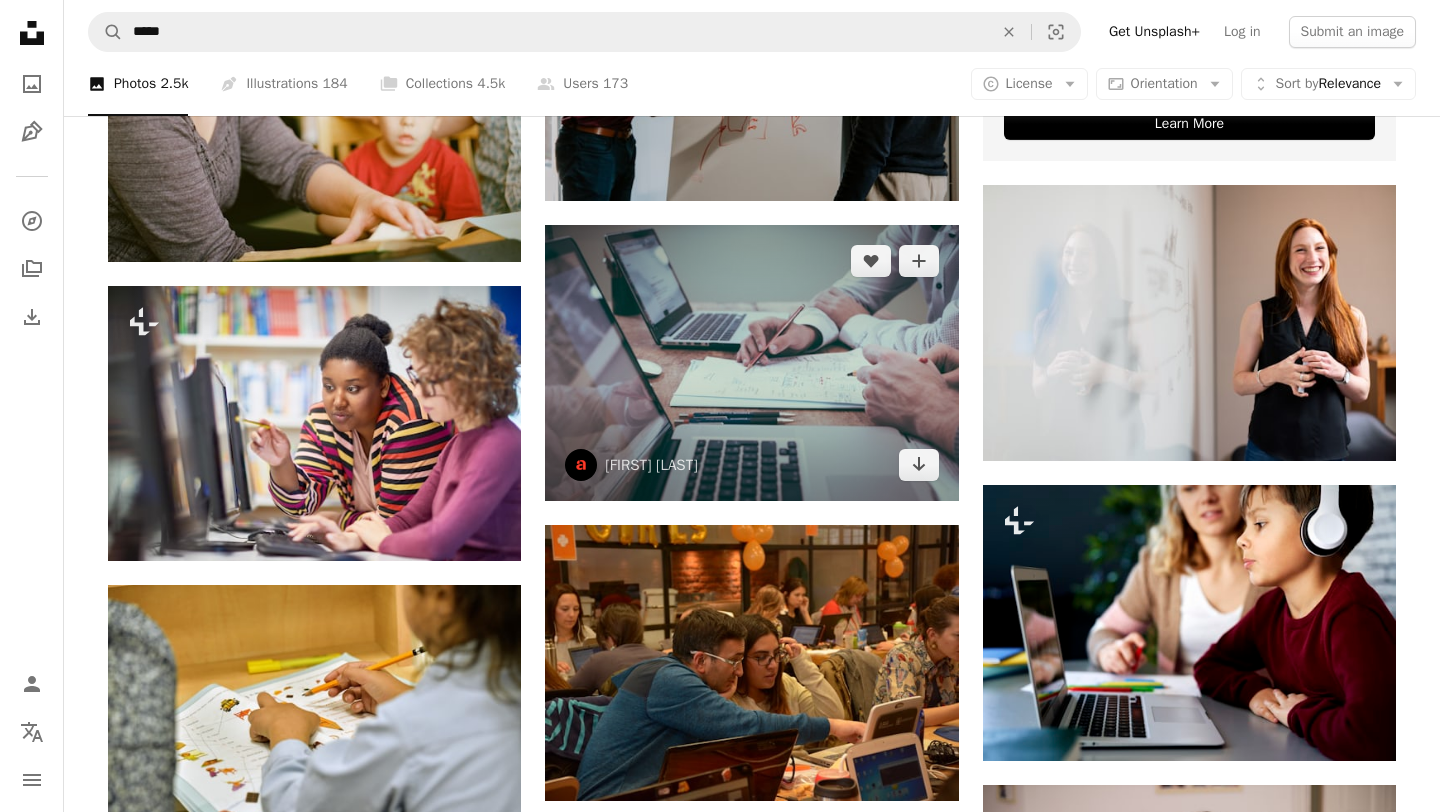scroll, scrollTop: 877, scrollLeft: 0, axis: vertical 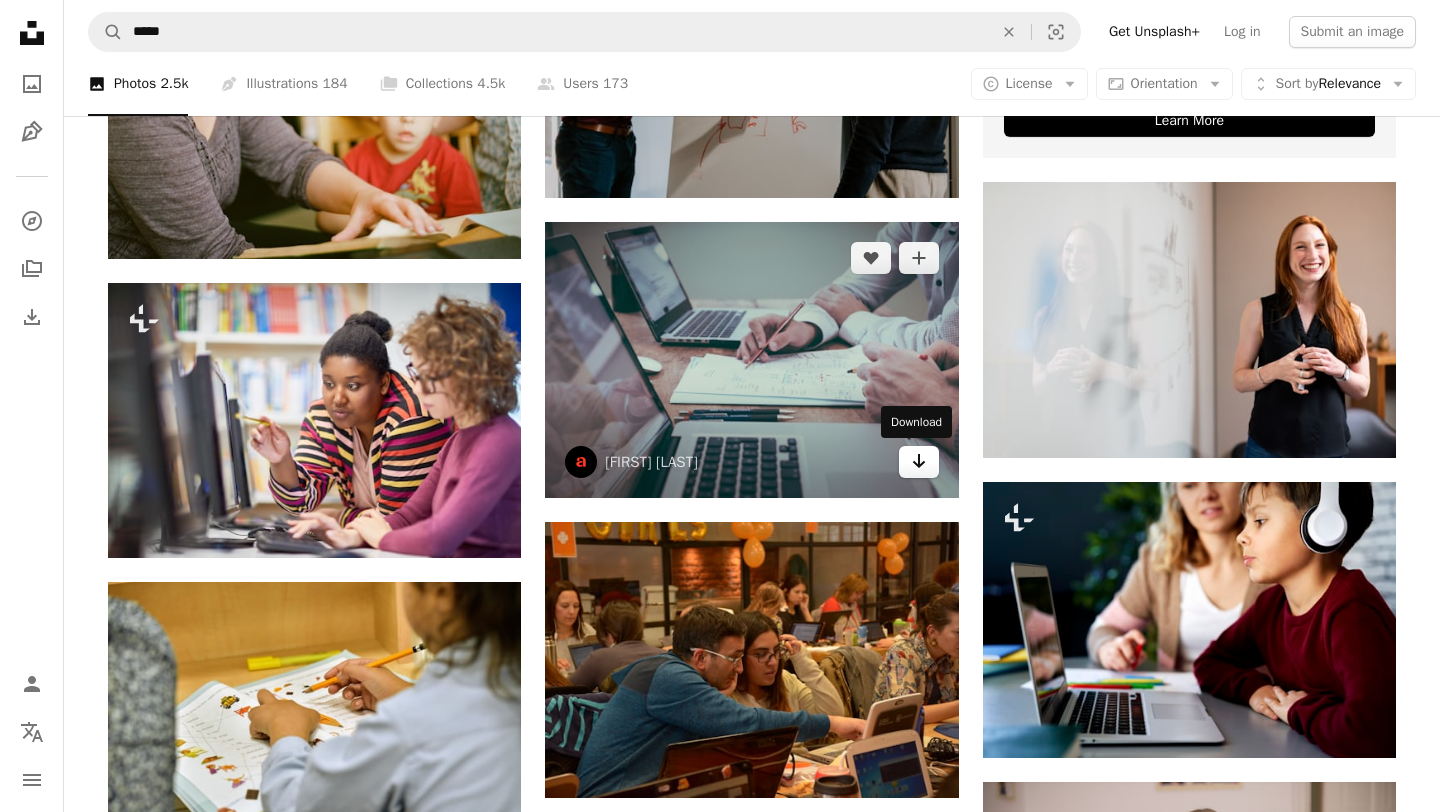 click on "Arrow pointing down" 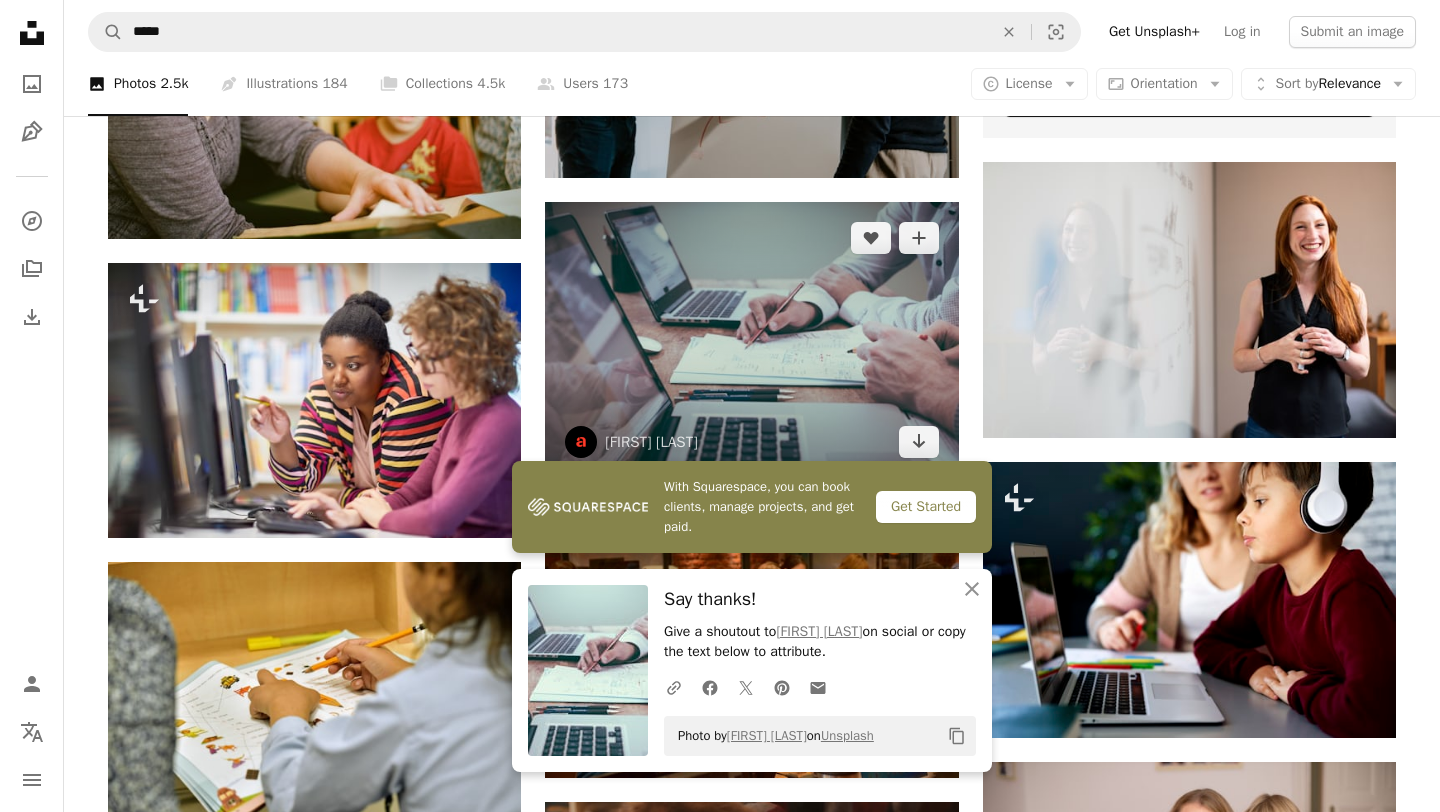 scroll, scrollTop: 913, scrollLeft: 0, axis: vertical 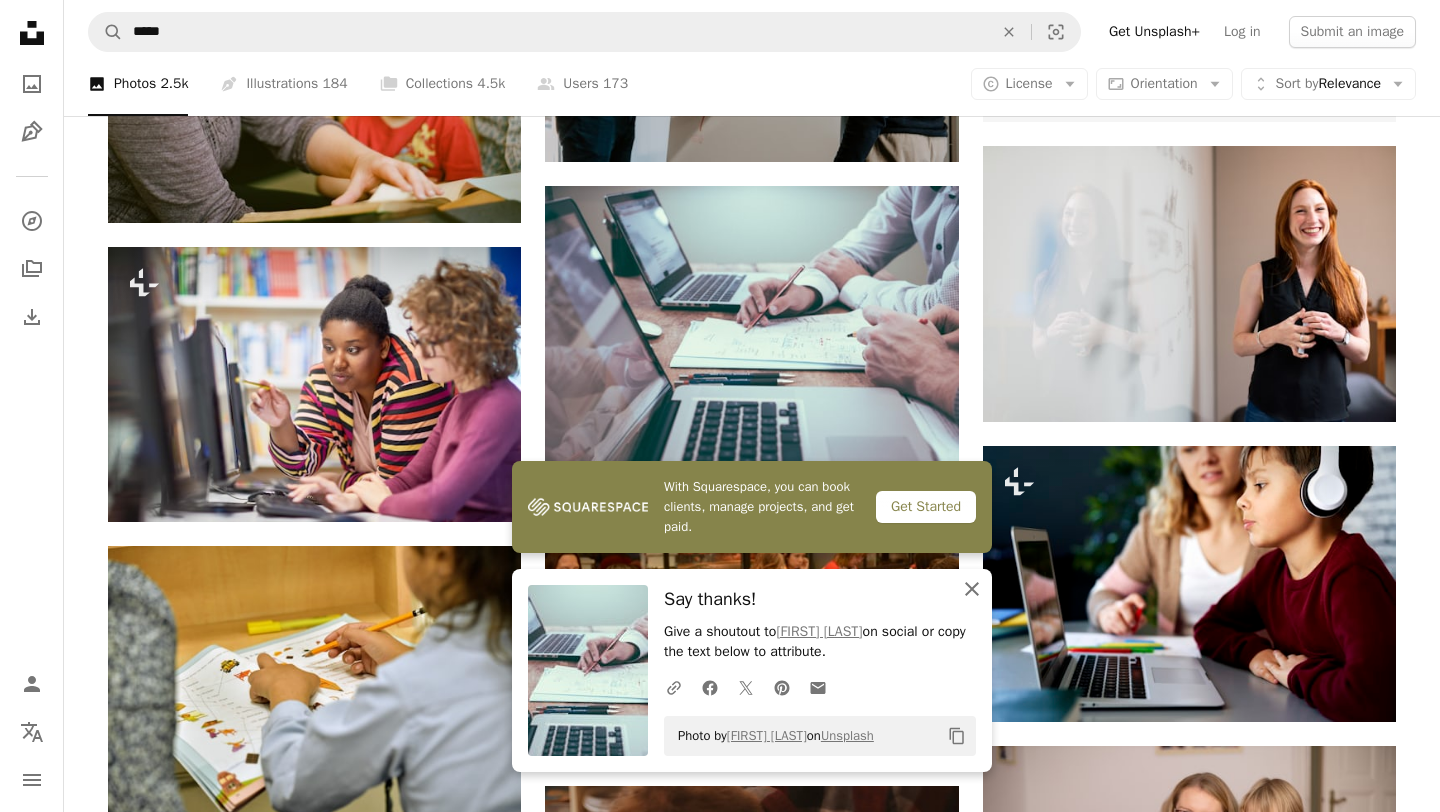 click on "An X shape" 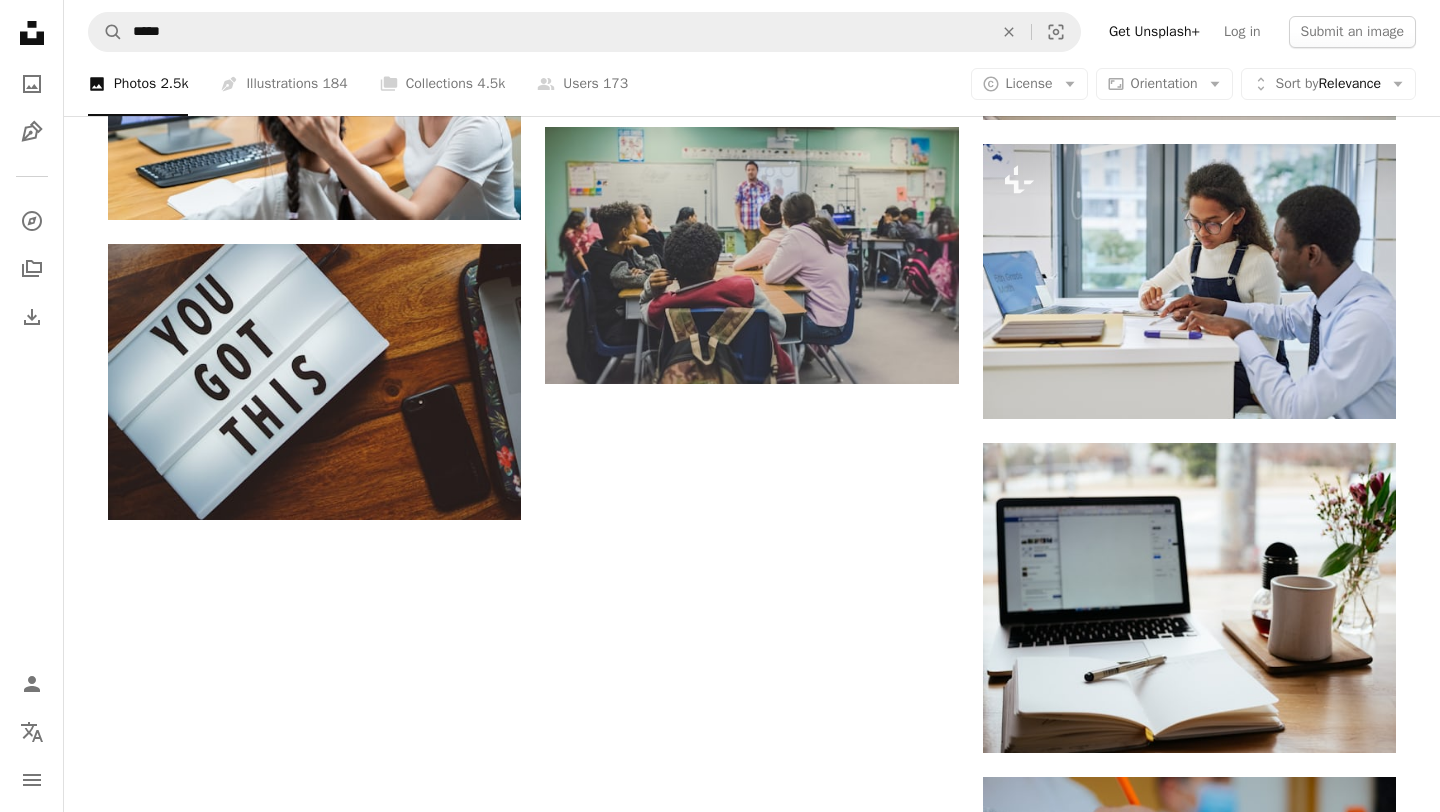scroll, scrollTop: 2315, scrollLeft: 0, axis: vertical 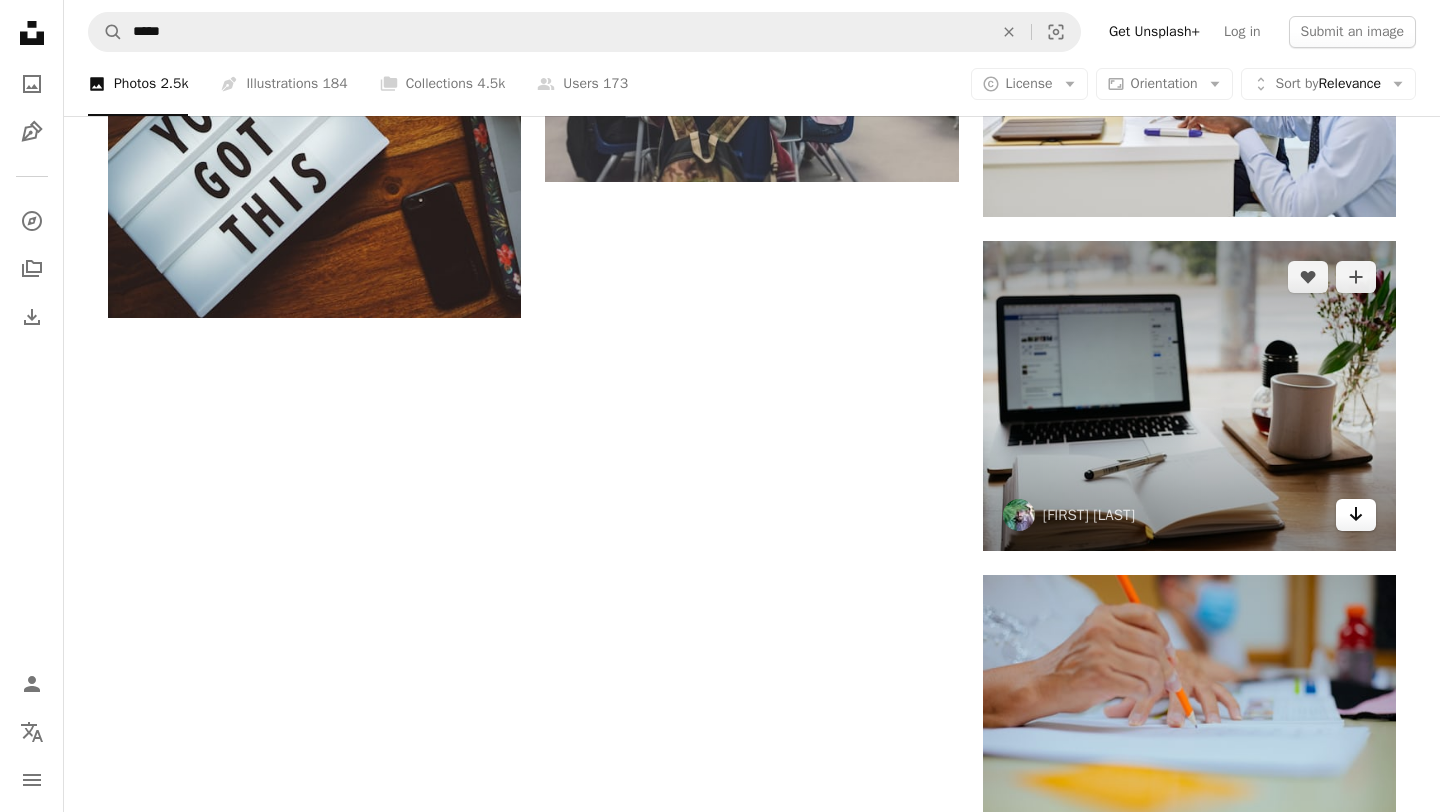 click on "Arrow pointing down" at bounding box center [1356, 515] 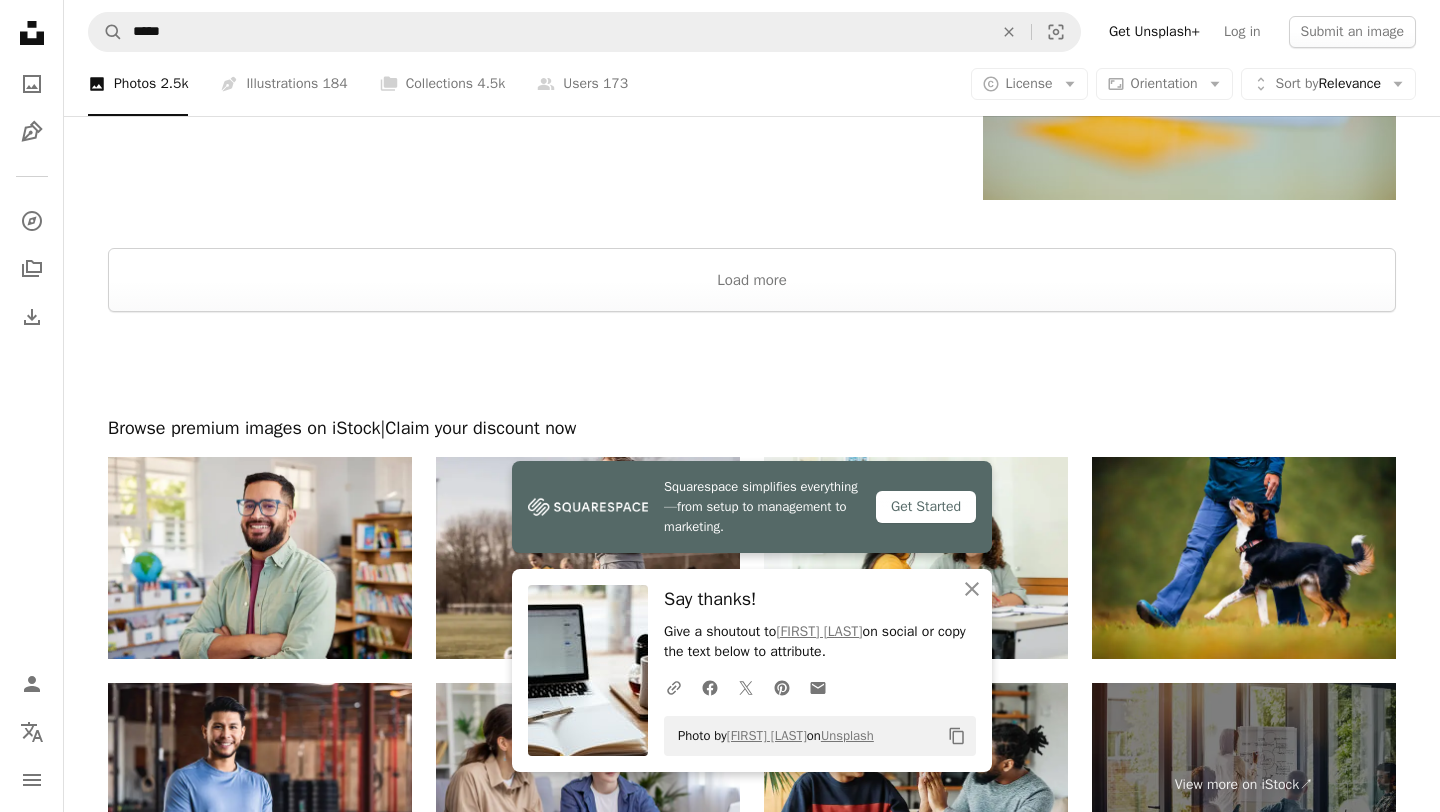 scroll, scrollTop: 2980, scrollLeft: 0, axis: vertical 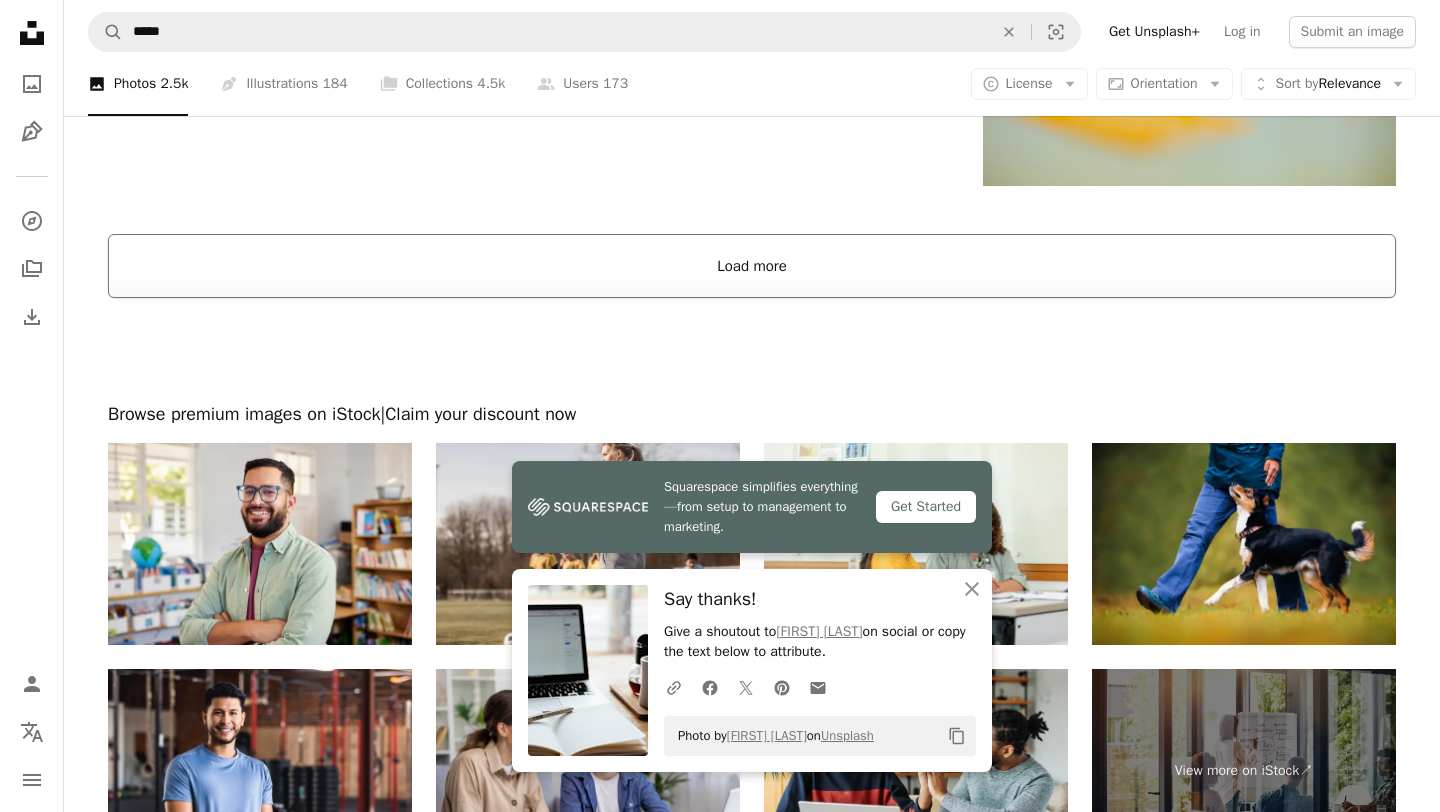 click on "Load more" at bounding box center (752, 266) 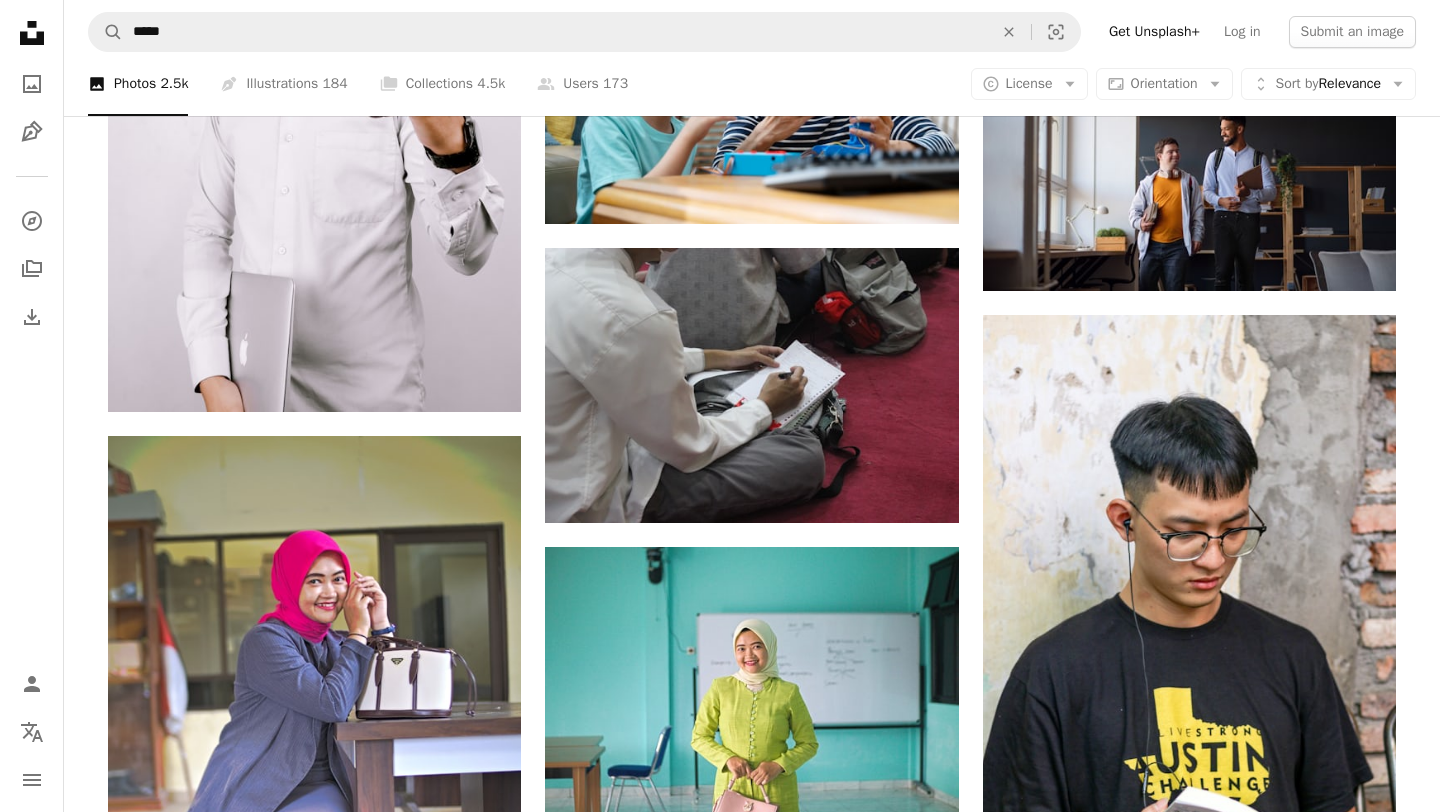 scroll, scrollTop: 9621, scrollLeft: 0, axis: vertical 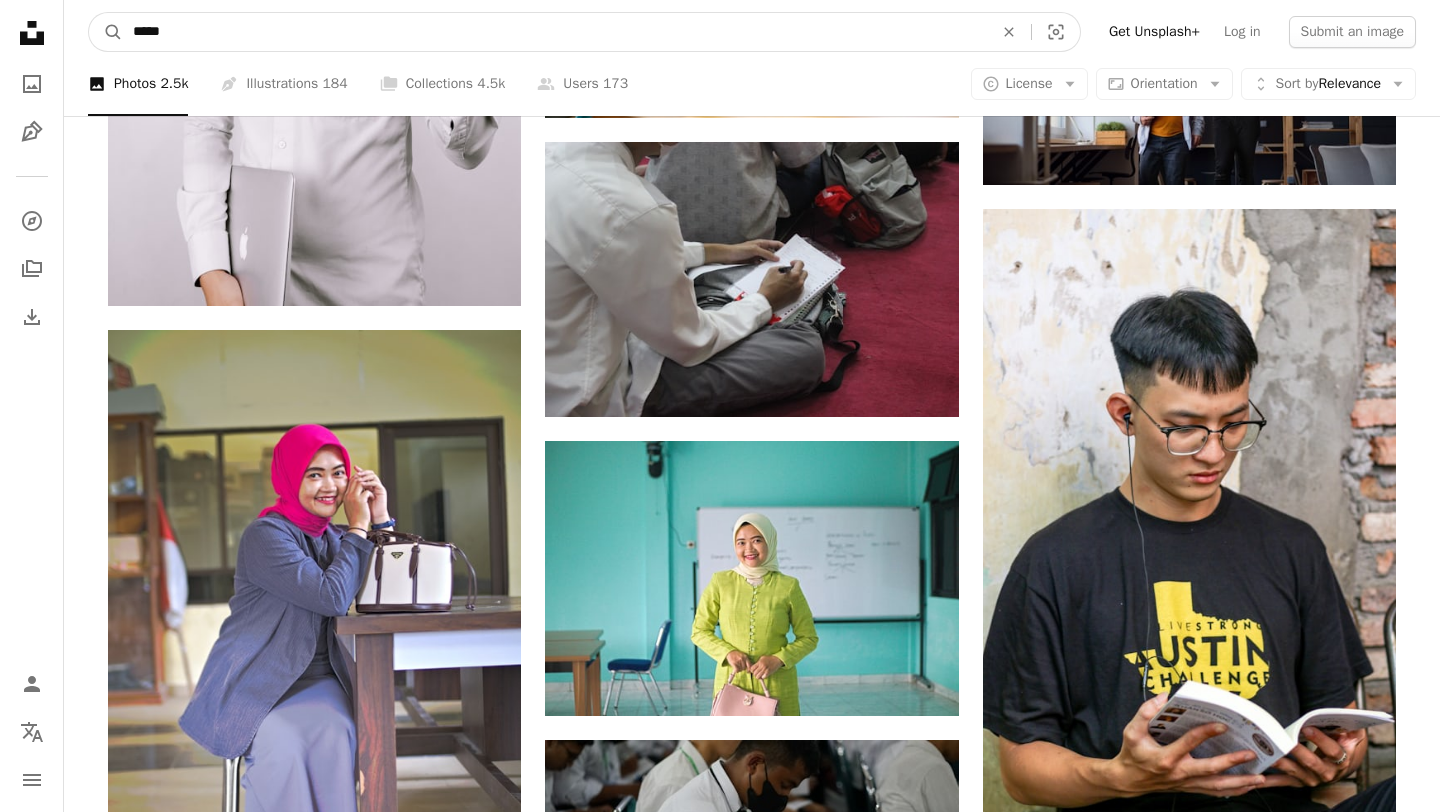 click on "*****" at bounding box center [555, 32] 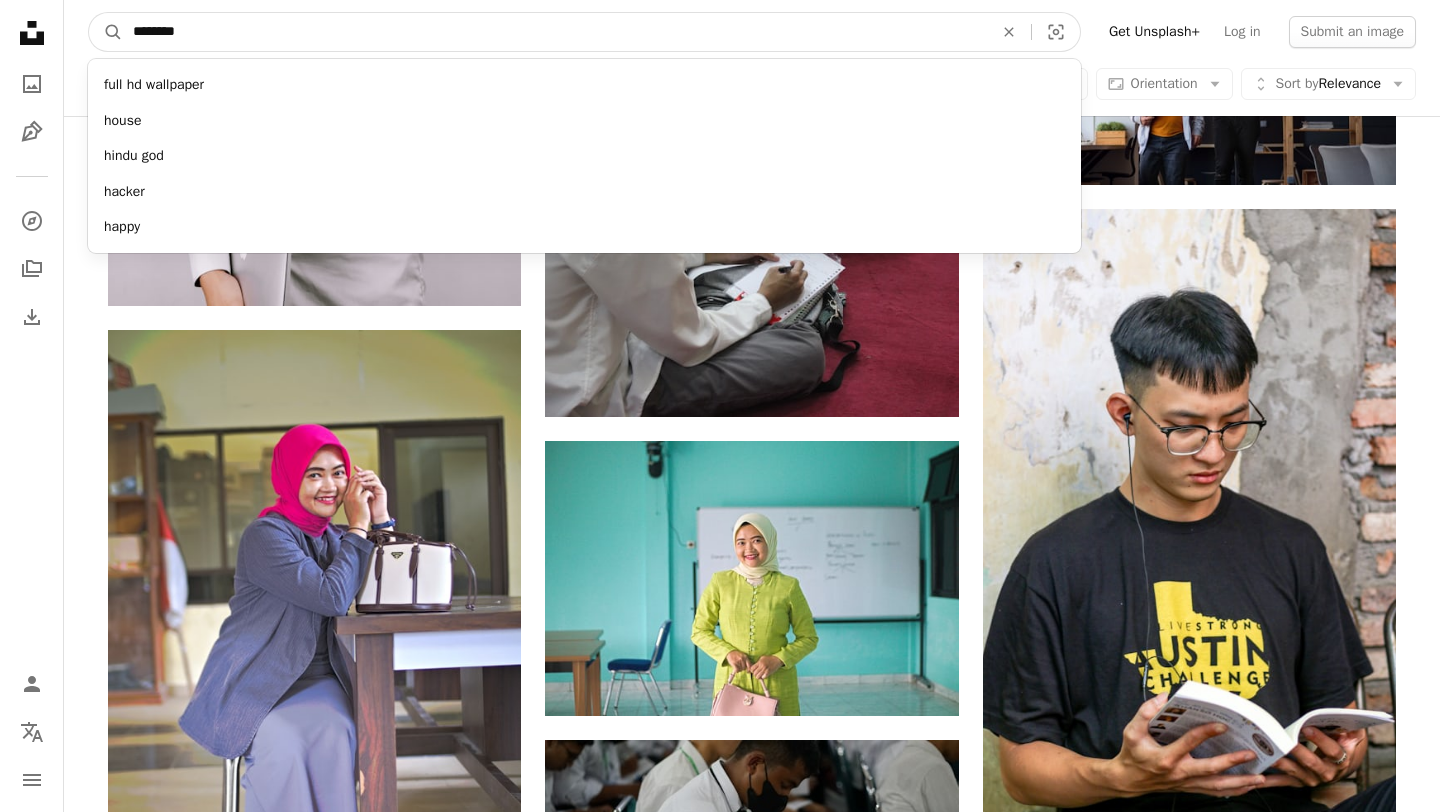 type on "********" 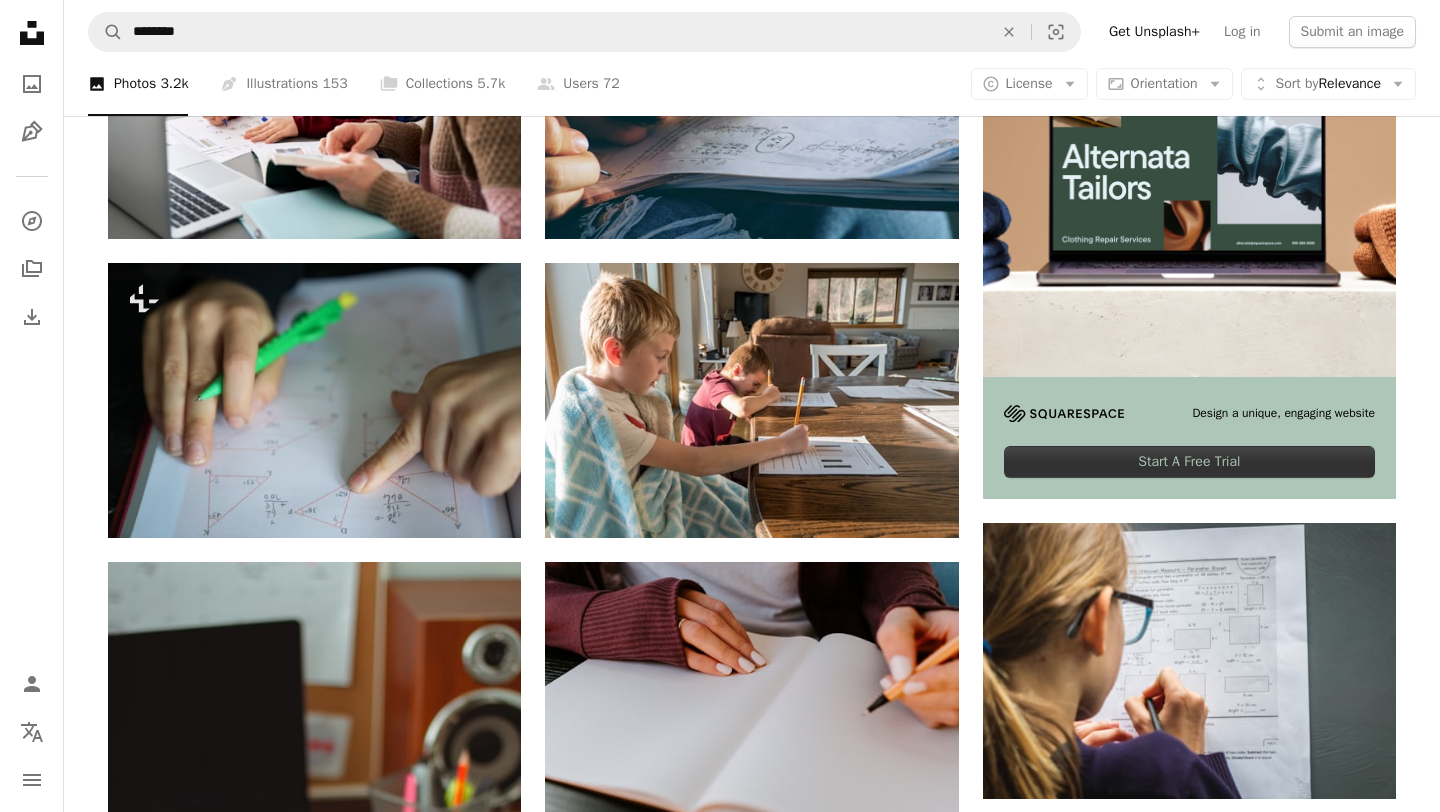 scroll, scrollTop: 408, scrollLeft: 0, axis: vertical 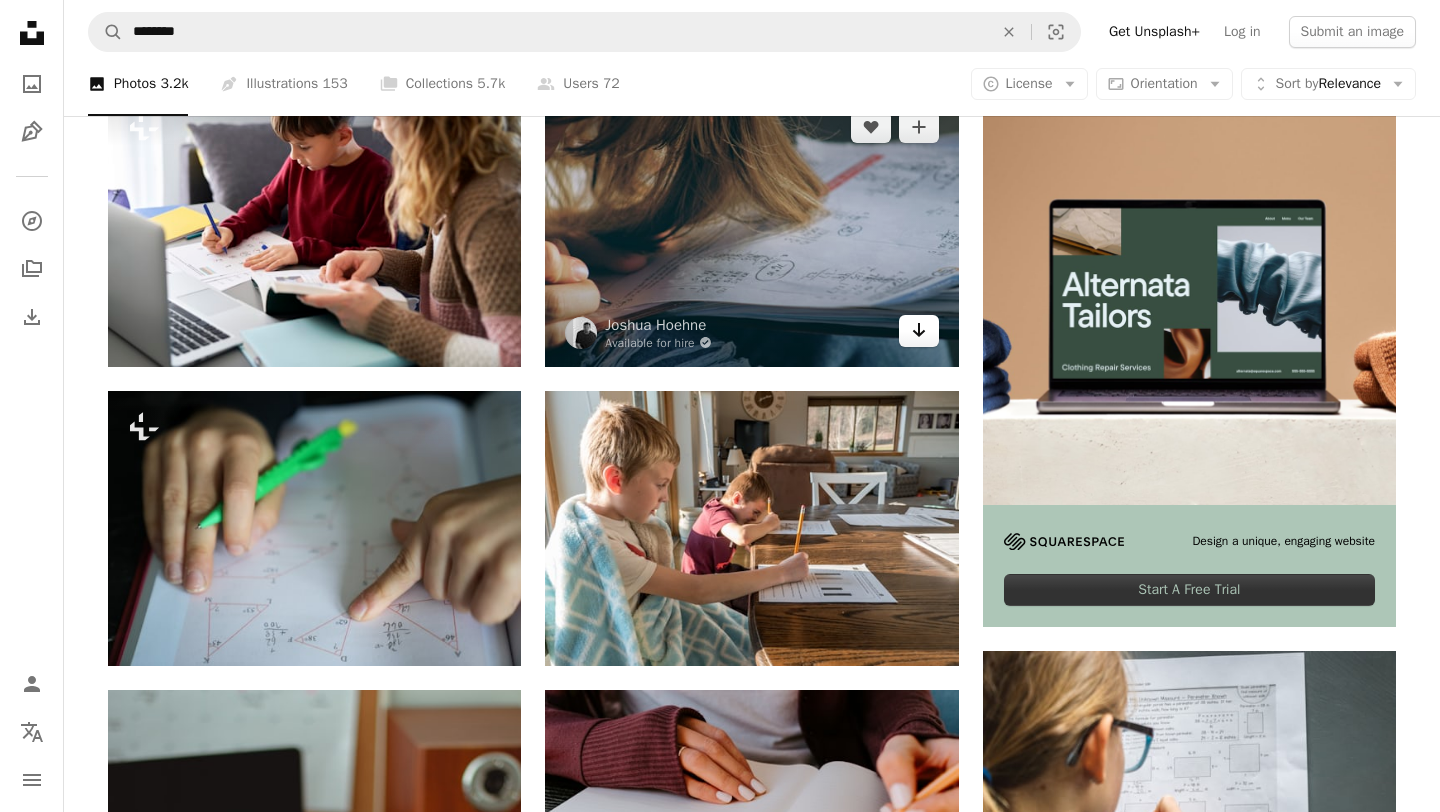 click on "Arrow pointing down" 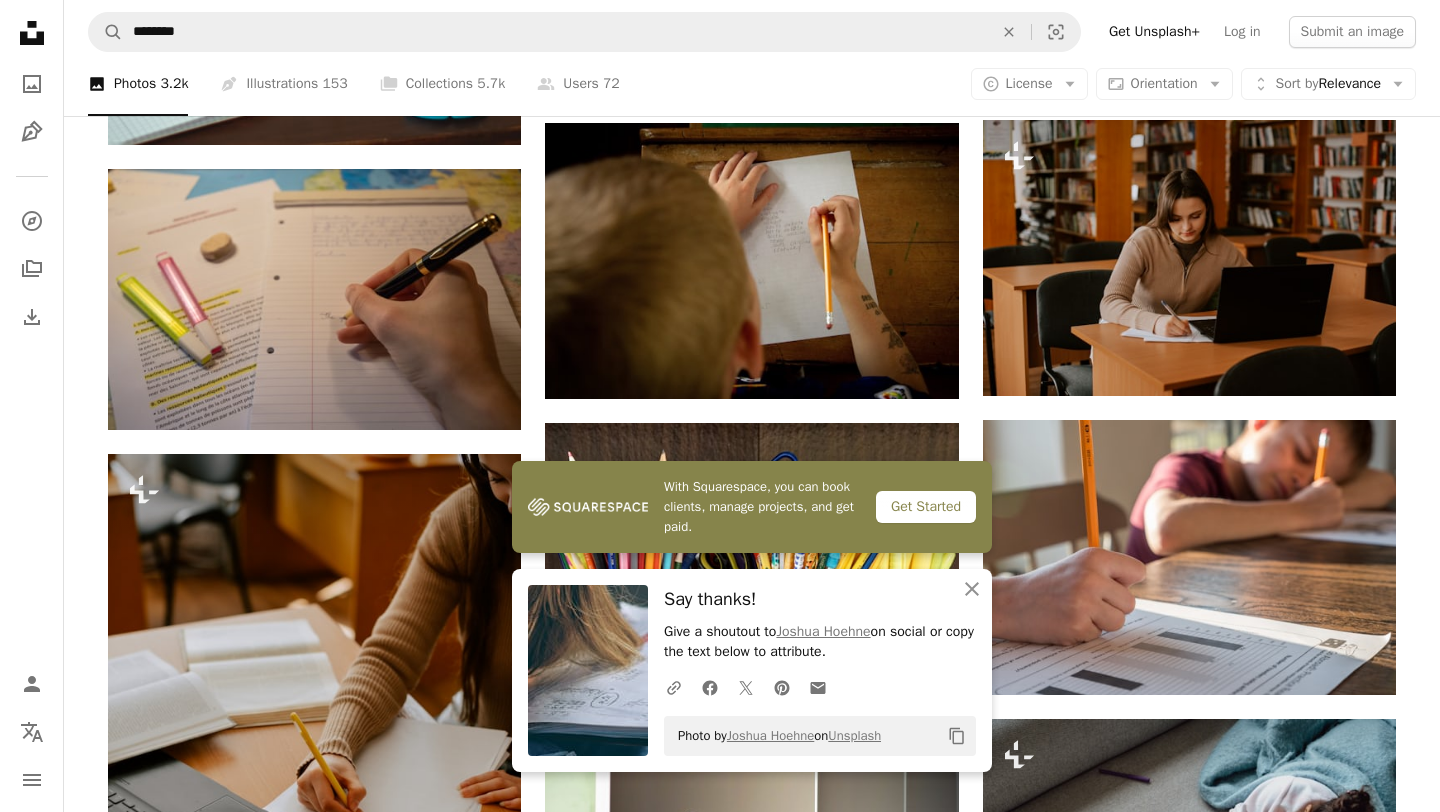 scroll, scrollTop: 1574, scrollLeft: 0, axis: vertical 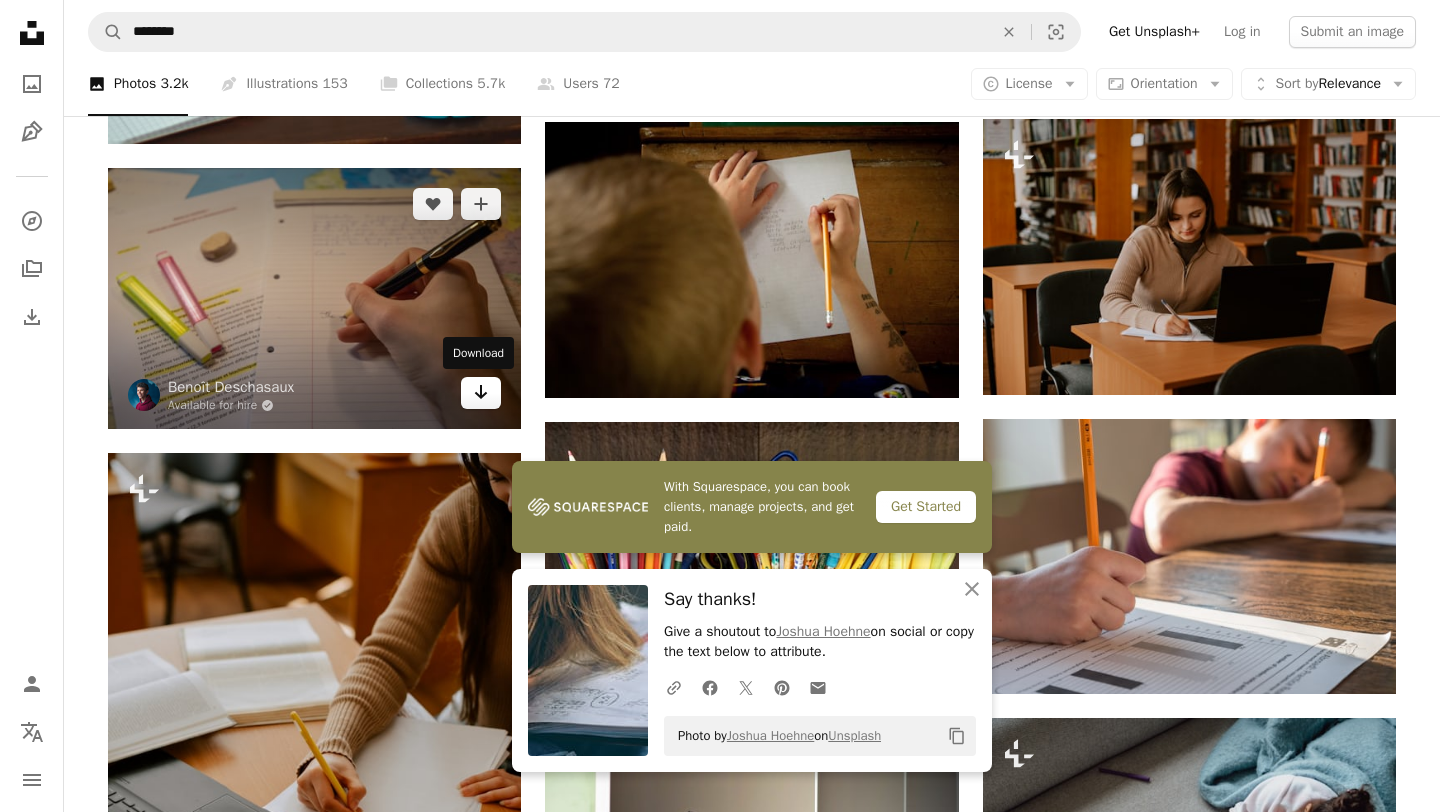 click on "Arrow pointing down" 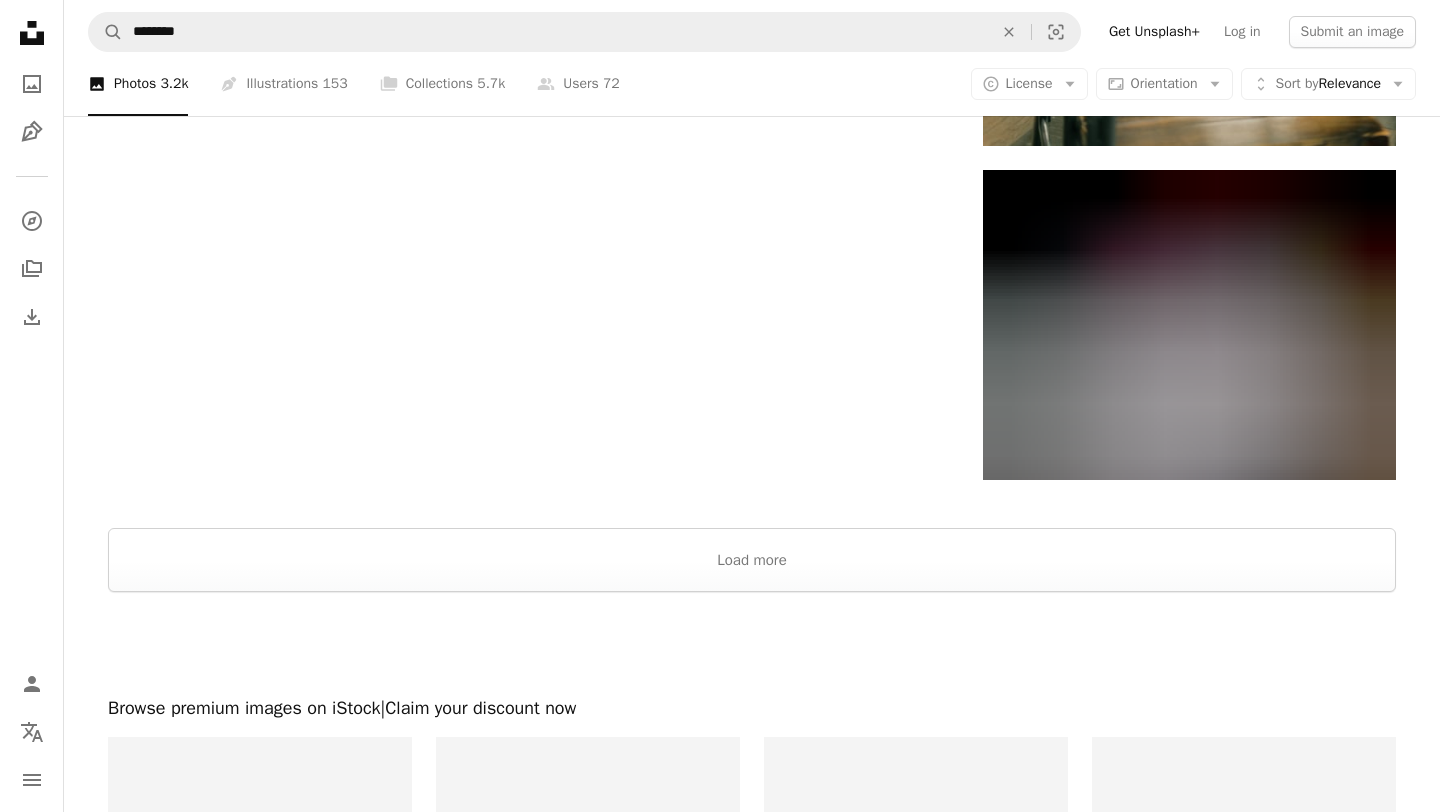 scroll, scrollTop: 3109, scrollLeft: 0, axis: vertical 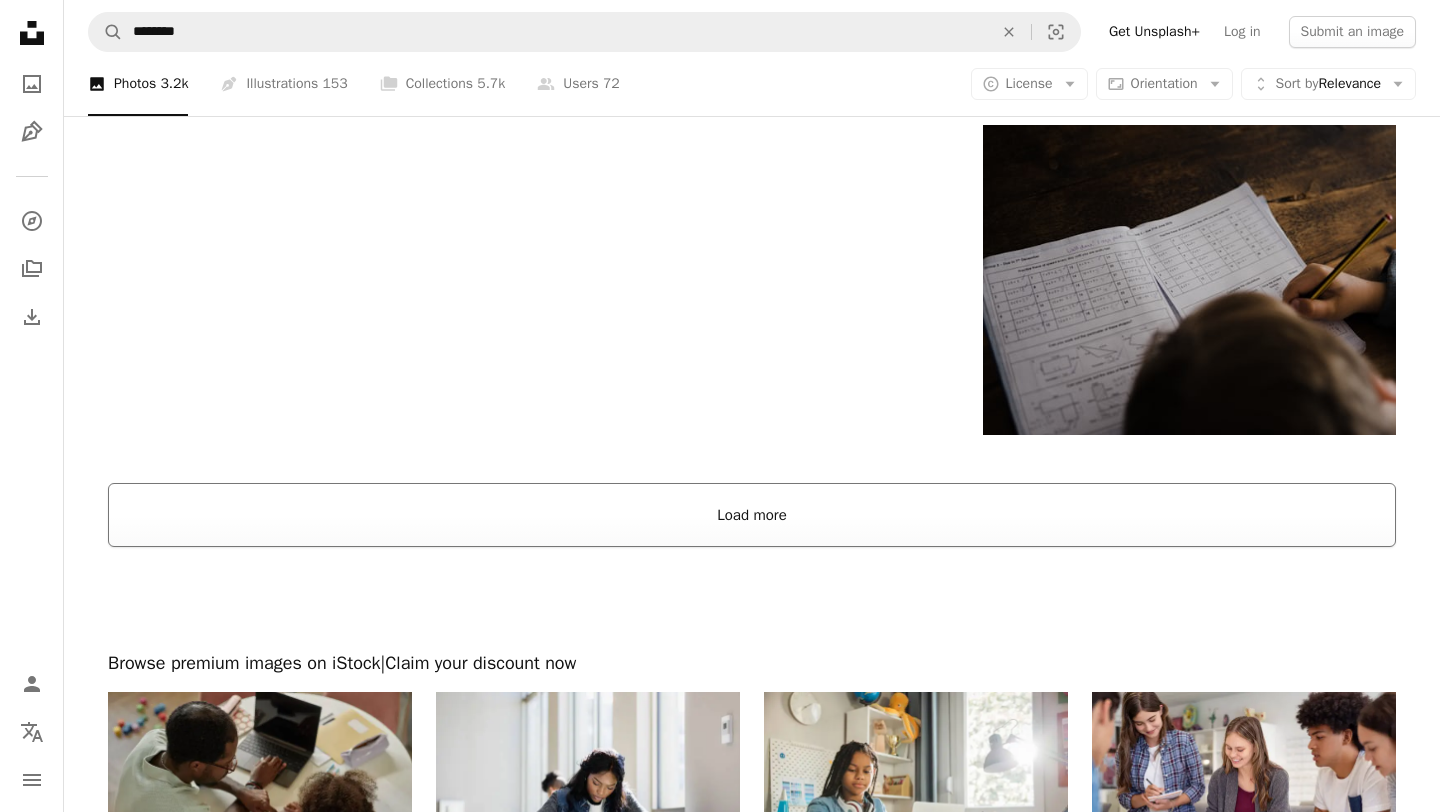 click on "Load more" at bounding box center (752, 515) 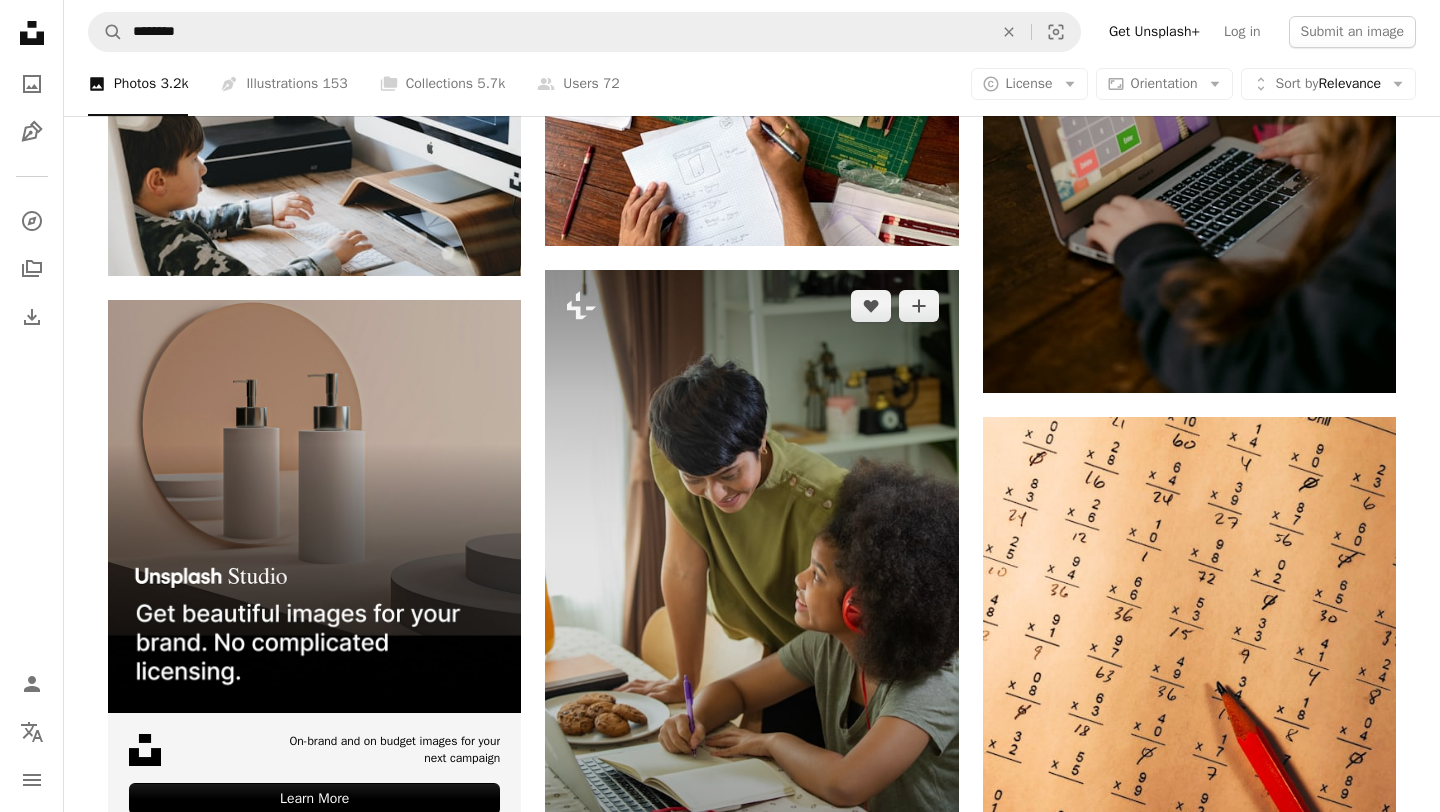 scroll, scrollTop: 4295, scrollLeft: 0, axis: vertical 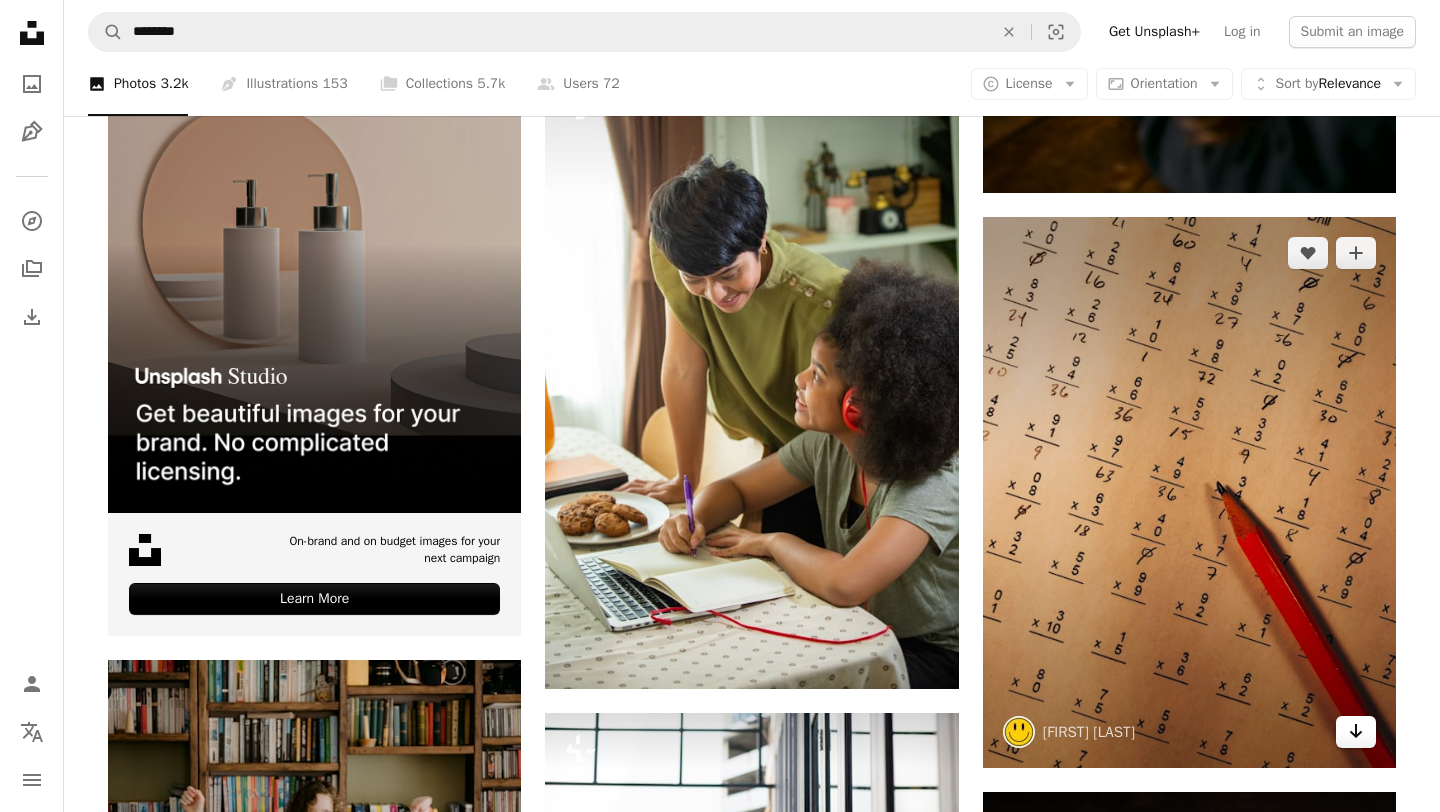 click on "Arrow pointing down" at bounding box center (1356, 732) 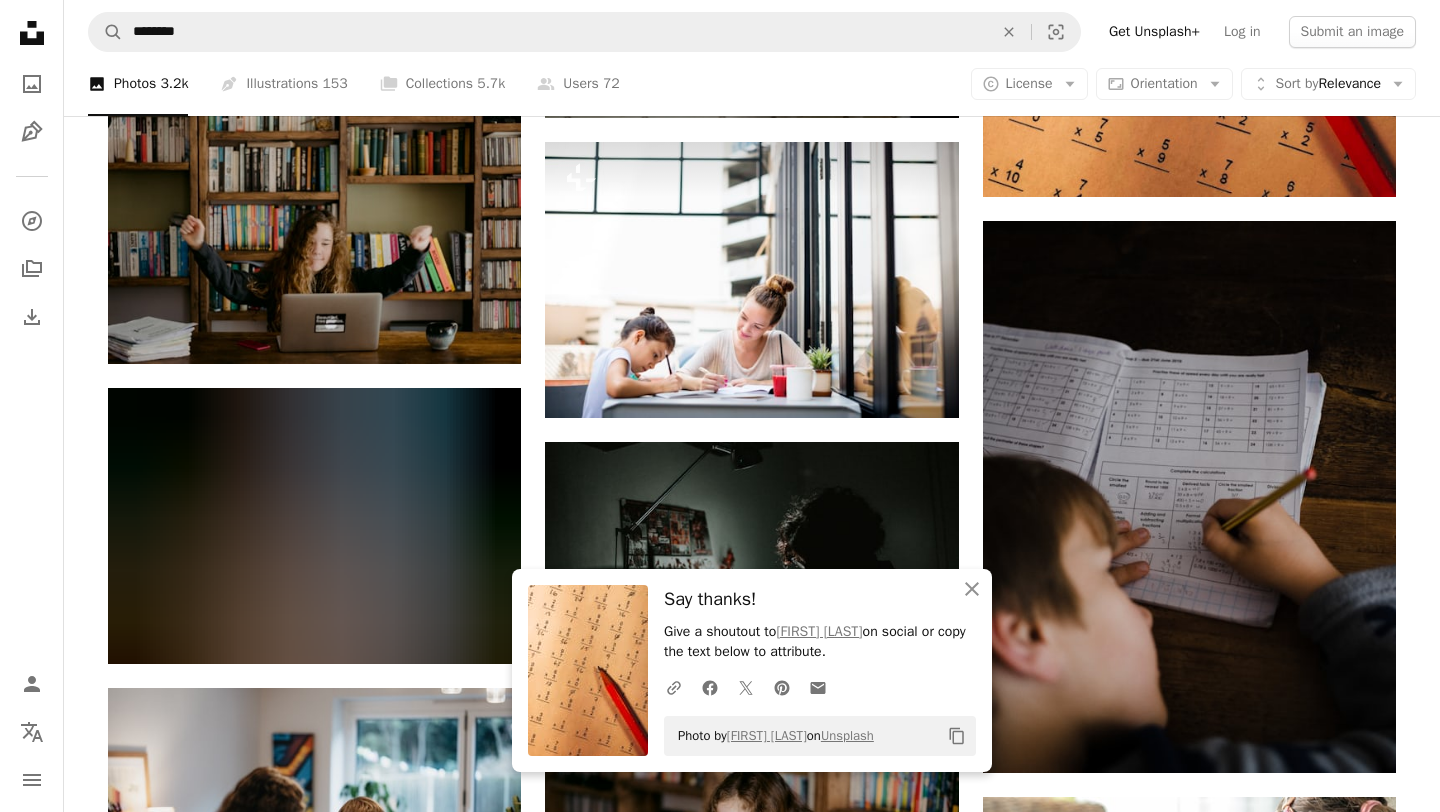 scroll, scrollTop: 4859, scrollLeft: 0, axis: vertical 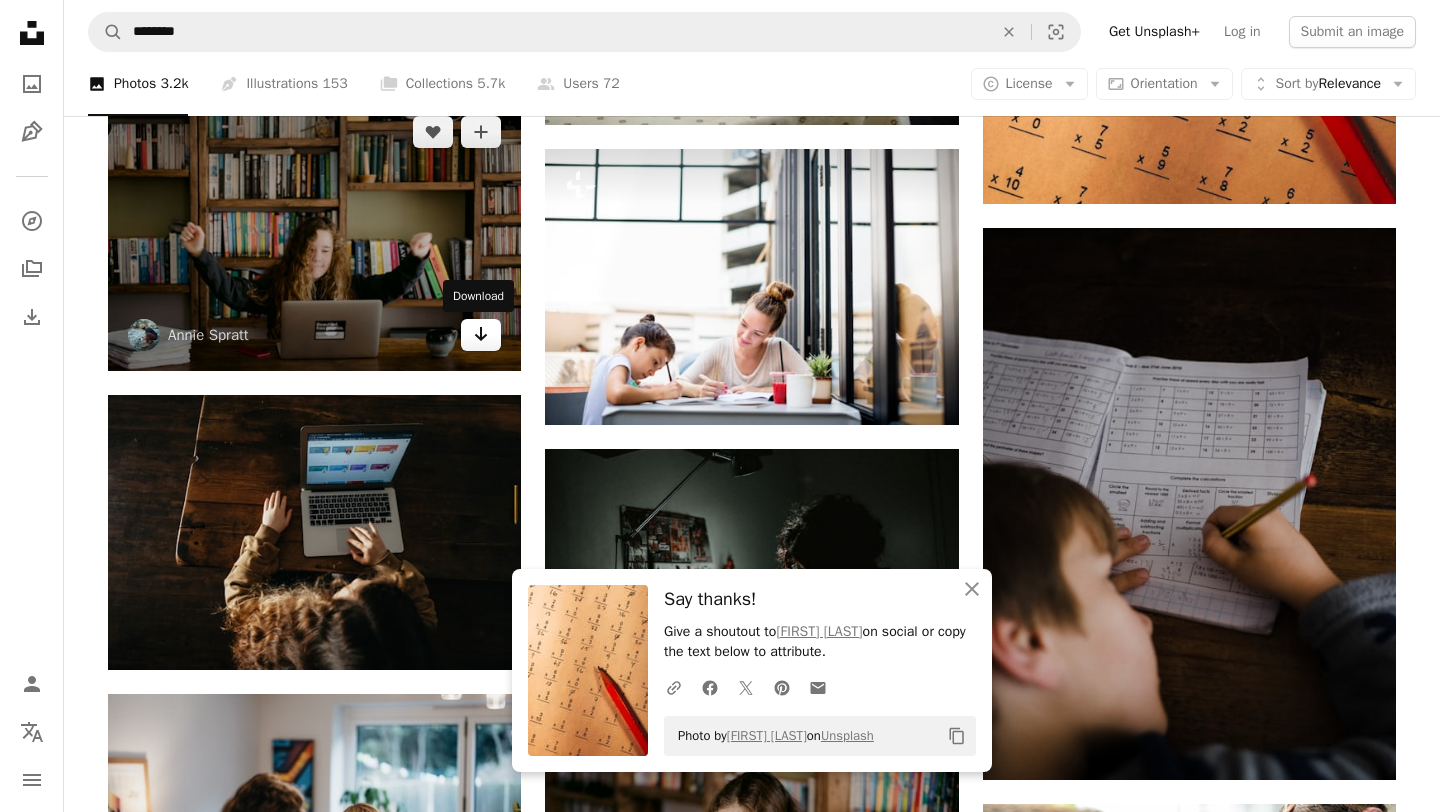 click on "Arrow pointing down" 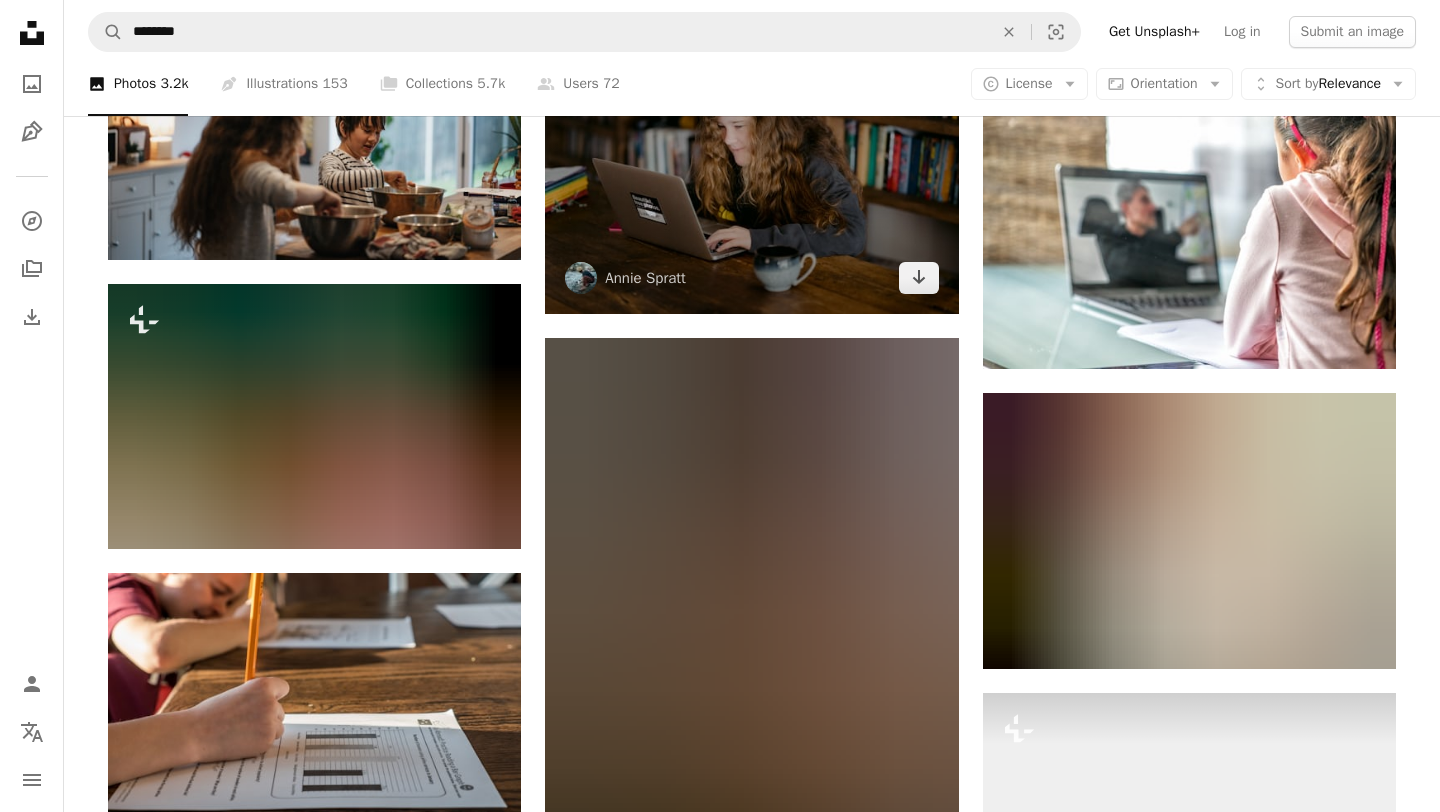 scroll, scrollTop: 5571, scrollLeft: 0, axis: vertical 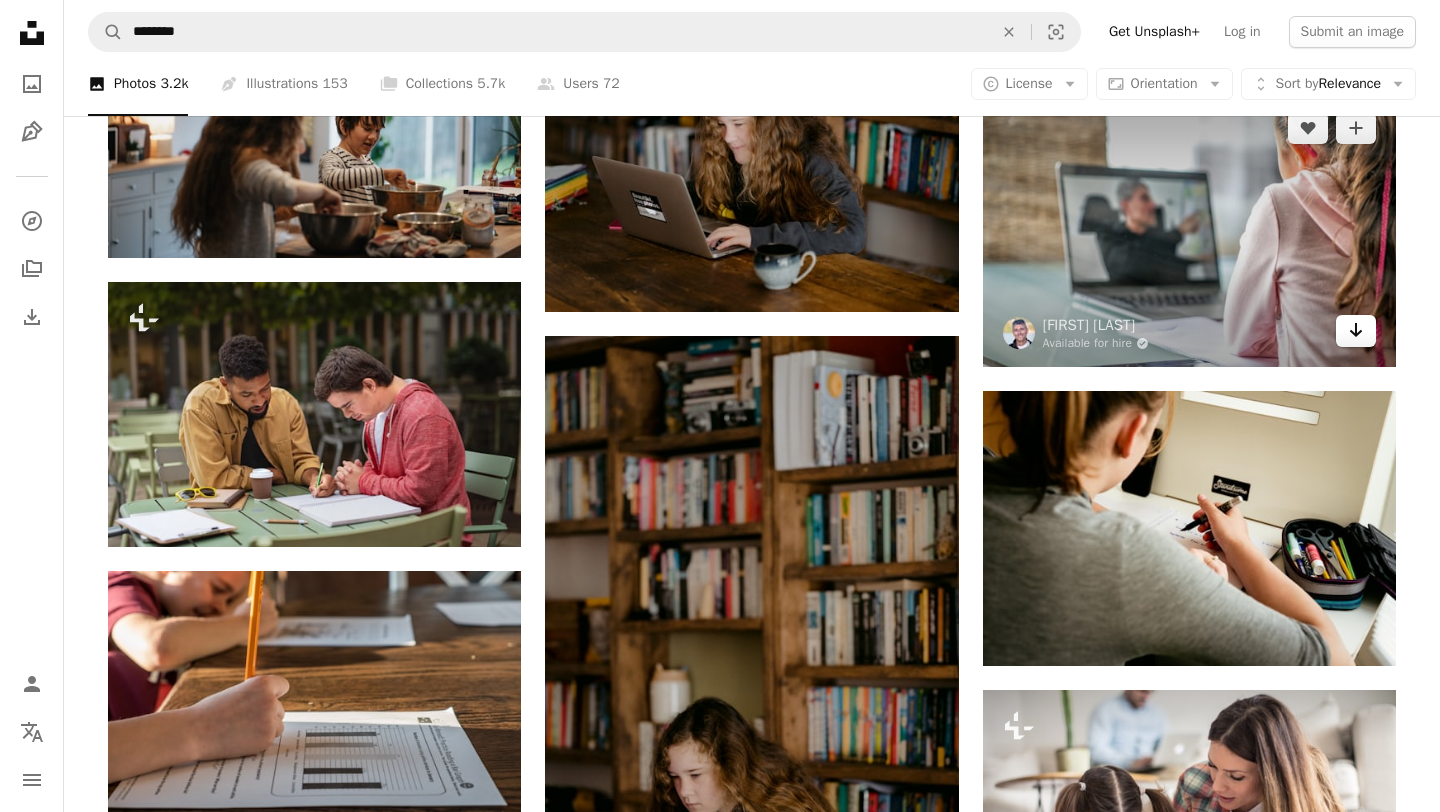 click on "Arrow pointing down" at bounding box center [1356, 331] 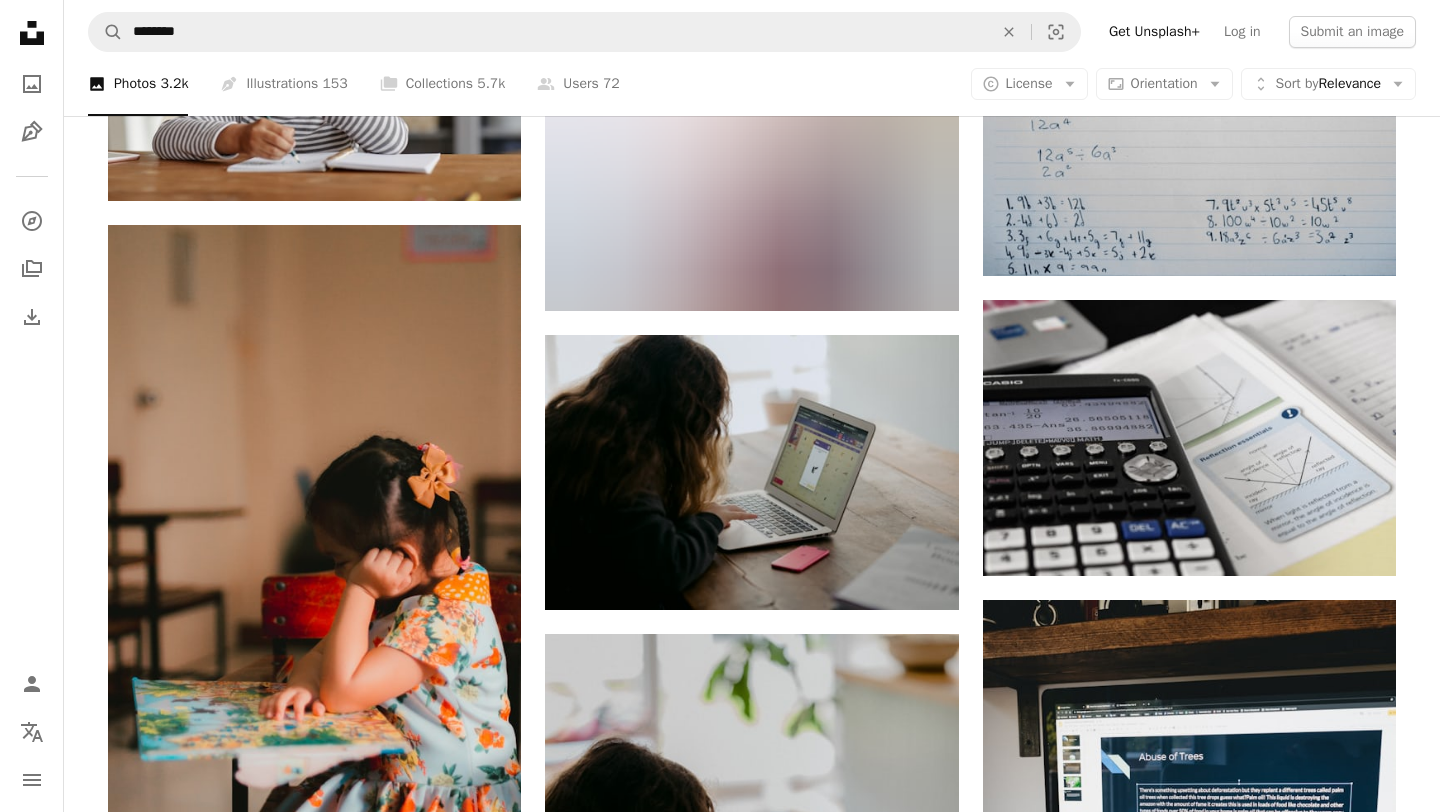 scroll, scrollTop: 6819, scrollLeft: 0, axis: vertical 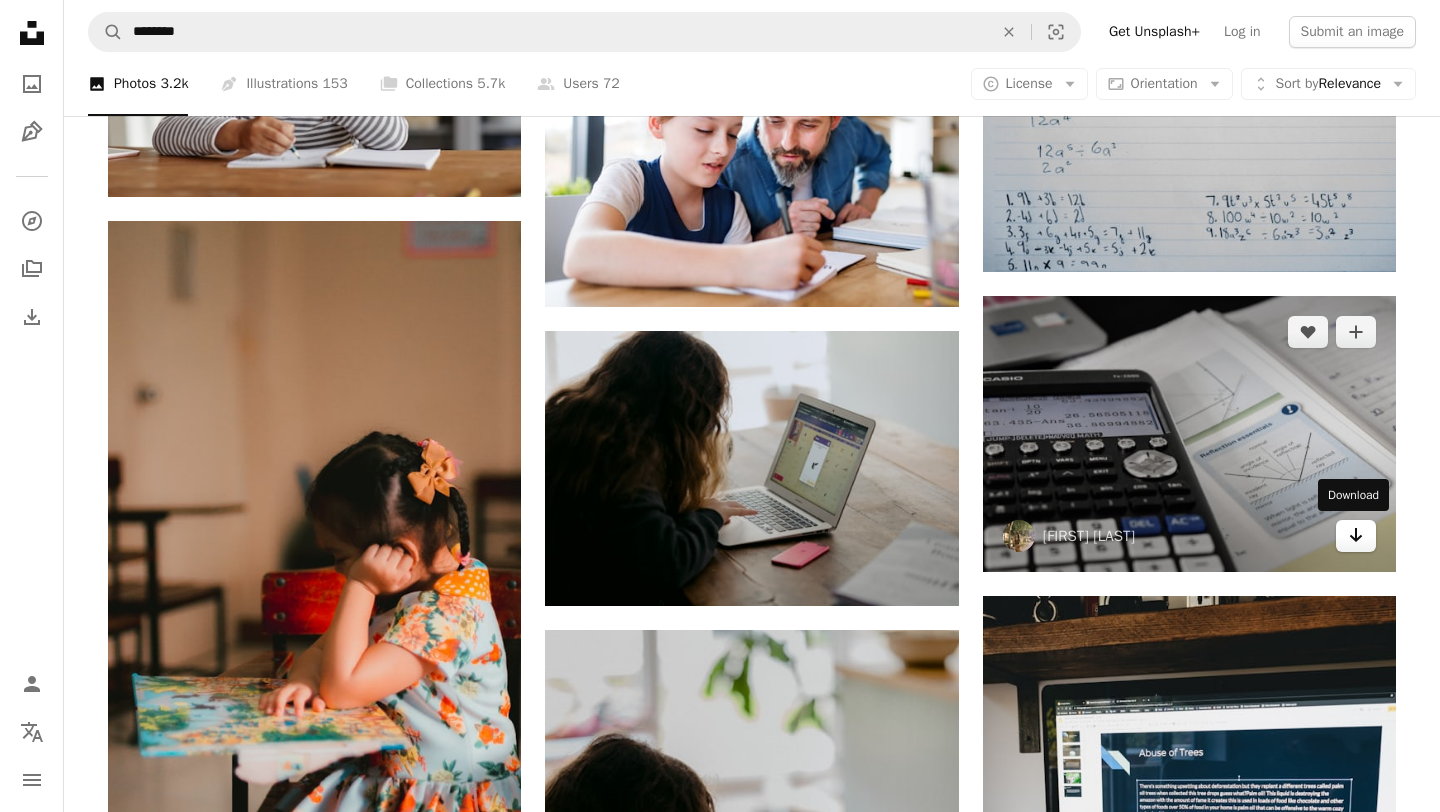 click on "Arrow pointing down" 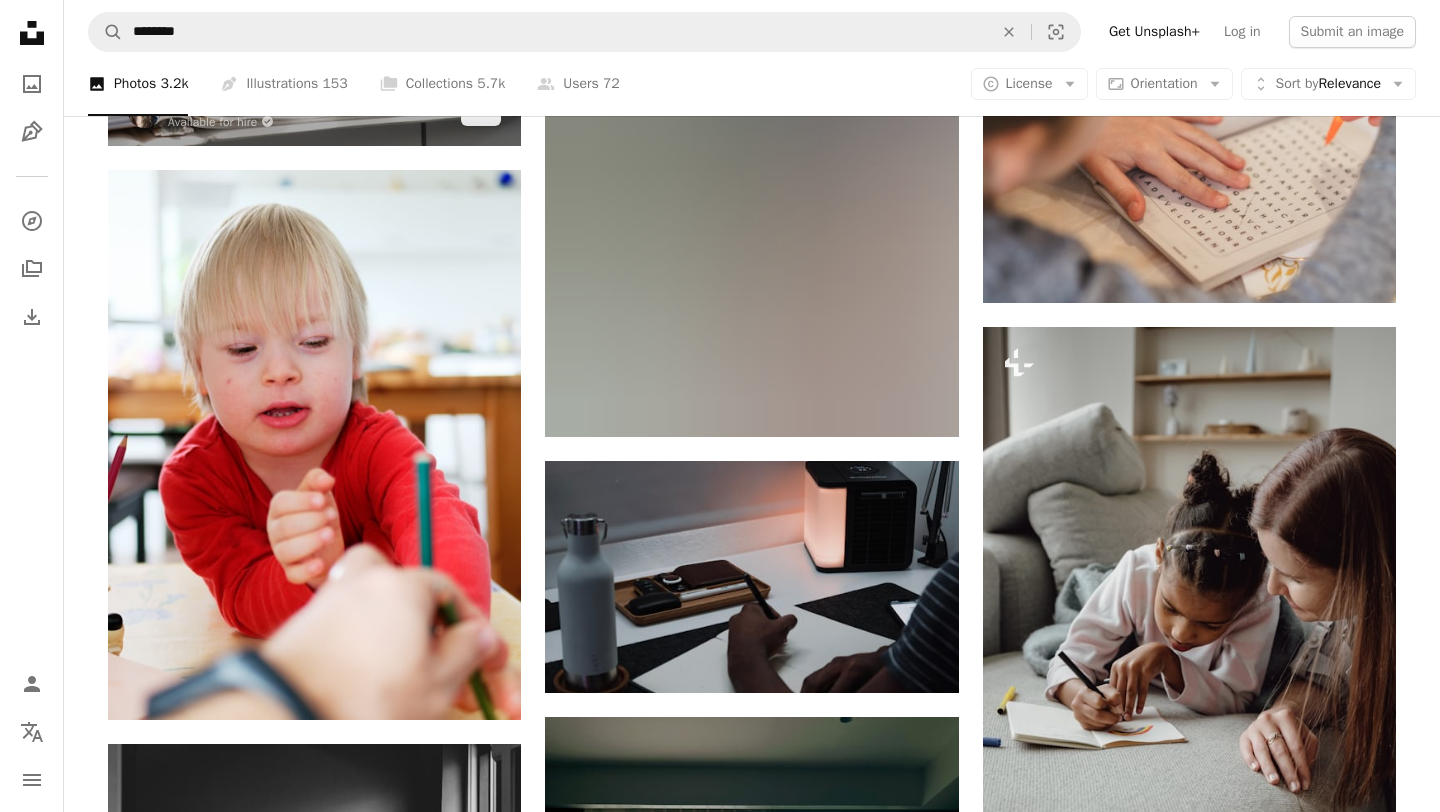 scroll, scrollTop: 19724, scrollLeft: 0, axis: vertical 